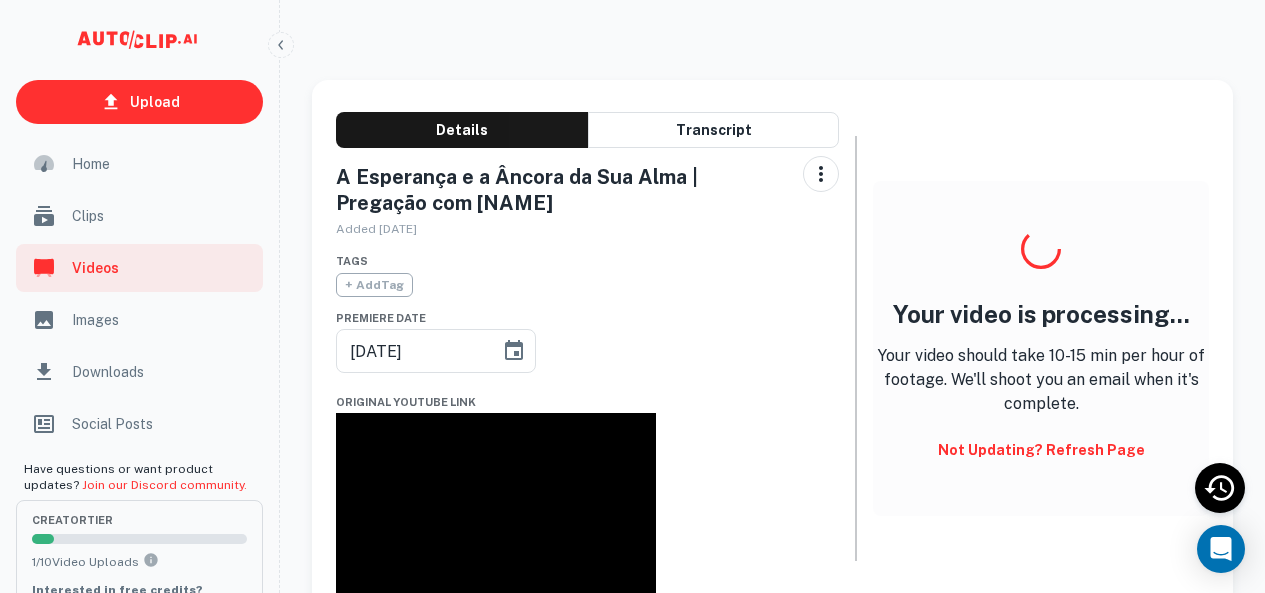 scroll, scrollTop: 0, scrollLeft: 0, axis: both 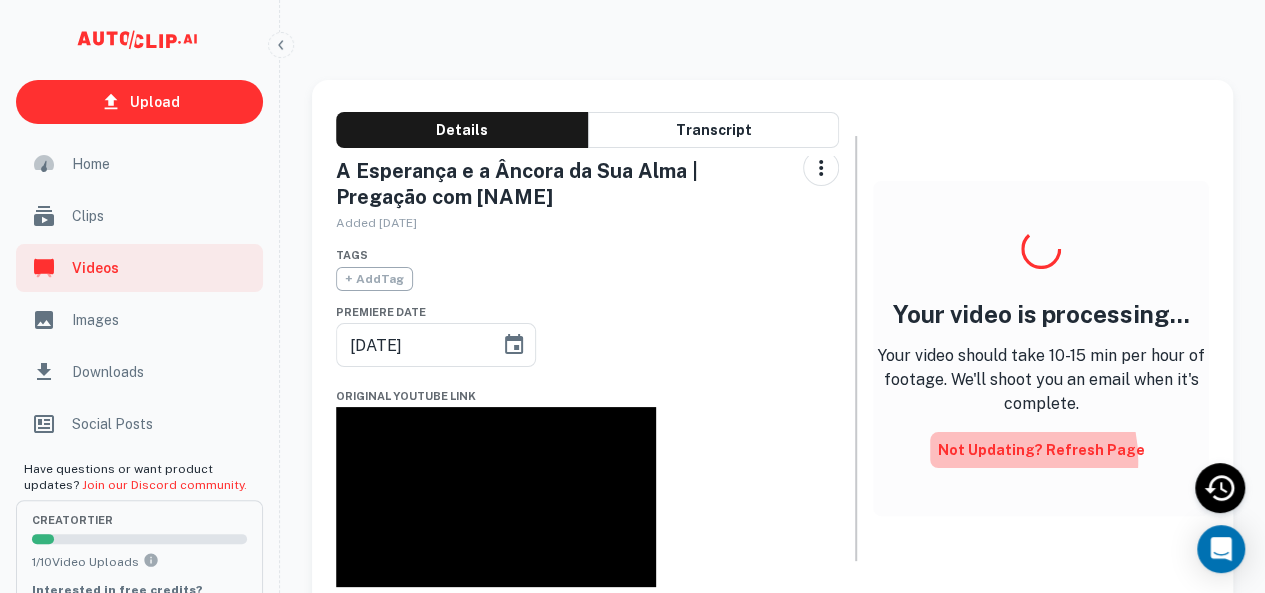click on "Not updating? Refresh Page" at bounding box center (1041, 450) 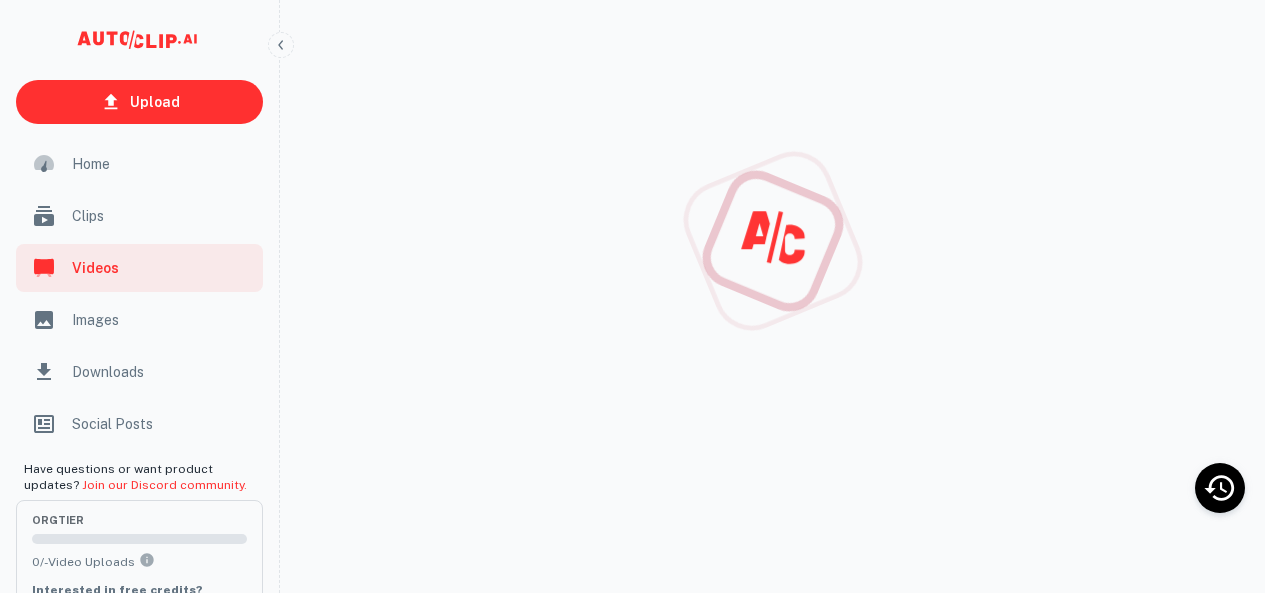 scroll, scrollTop: 0, scrollLeft: 0, axis: both 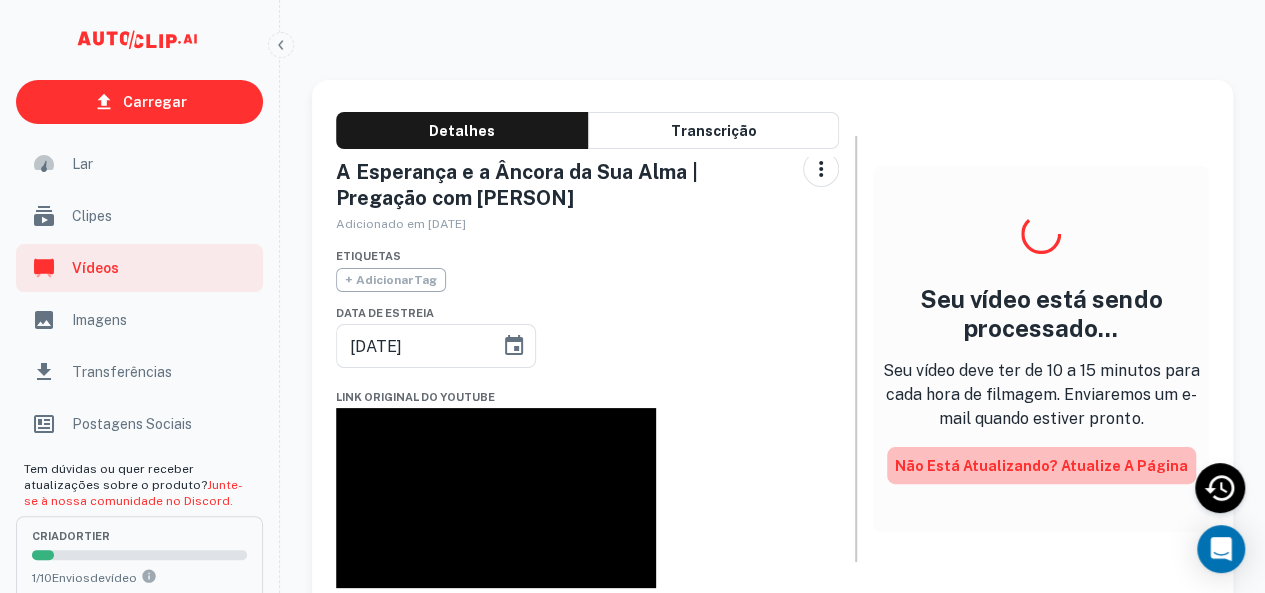 click on "Não está atualizando? Atualize a página" at bounding box center (1041, 466) 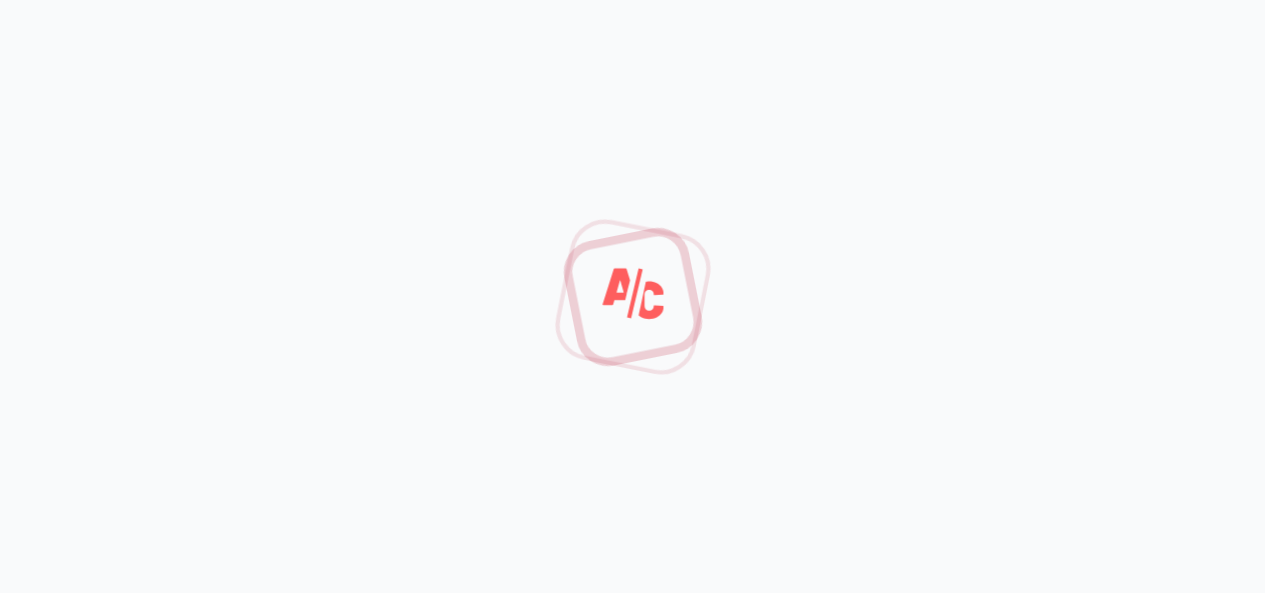 scroll, scrollTop: 0, scrollLeft: 0, axis: both 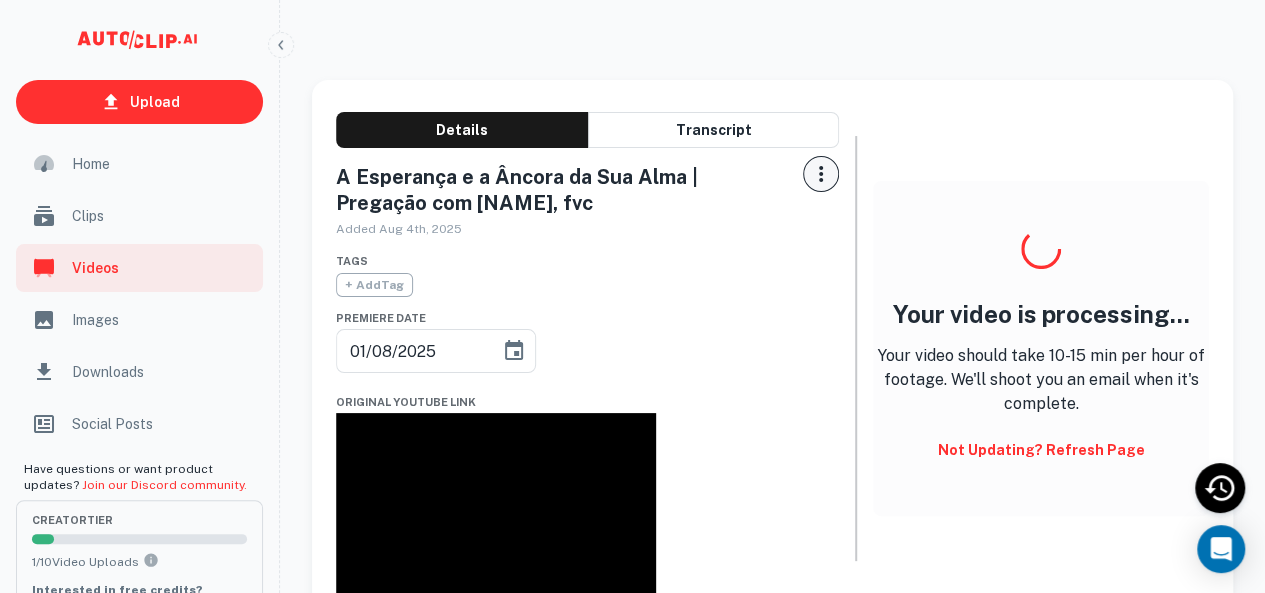 click 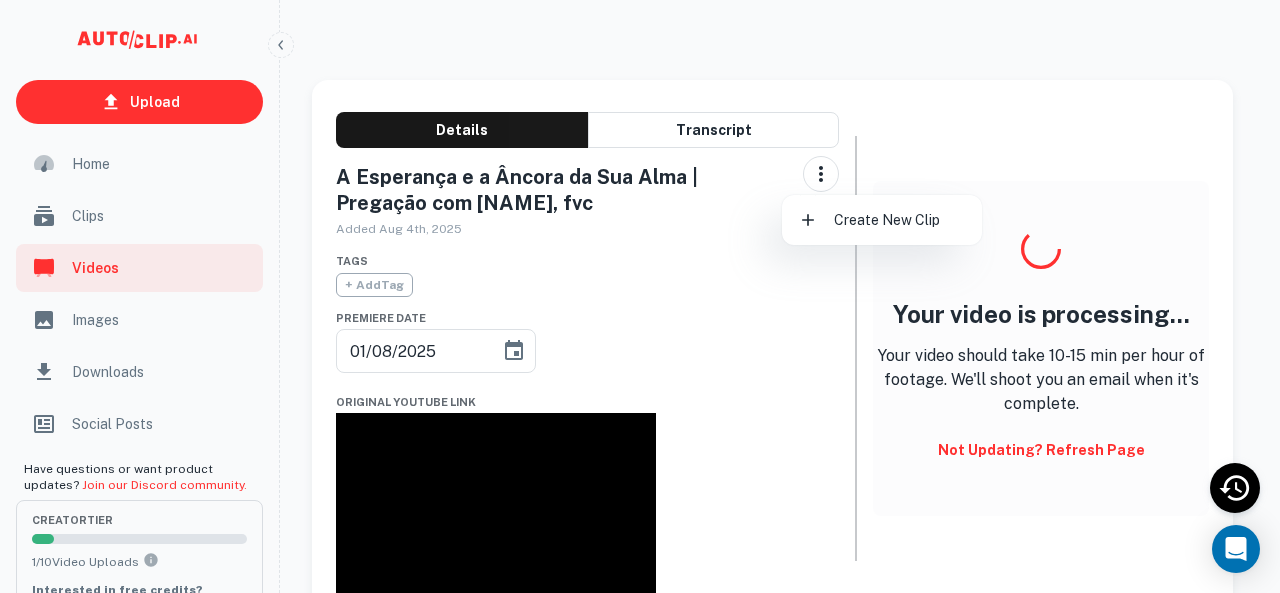 click on "Create new clip" at bounding box center (882, 220) 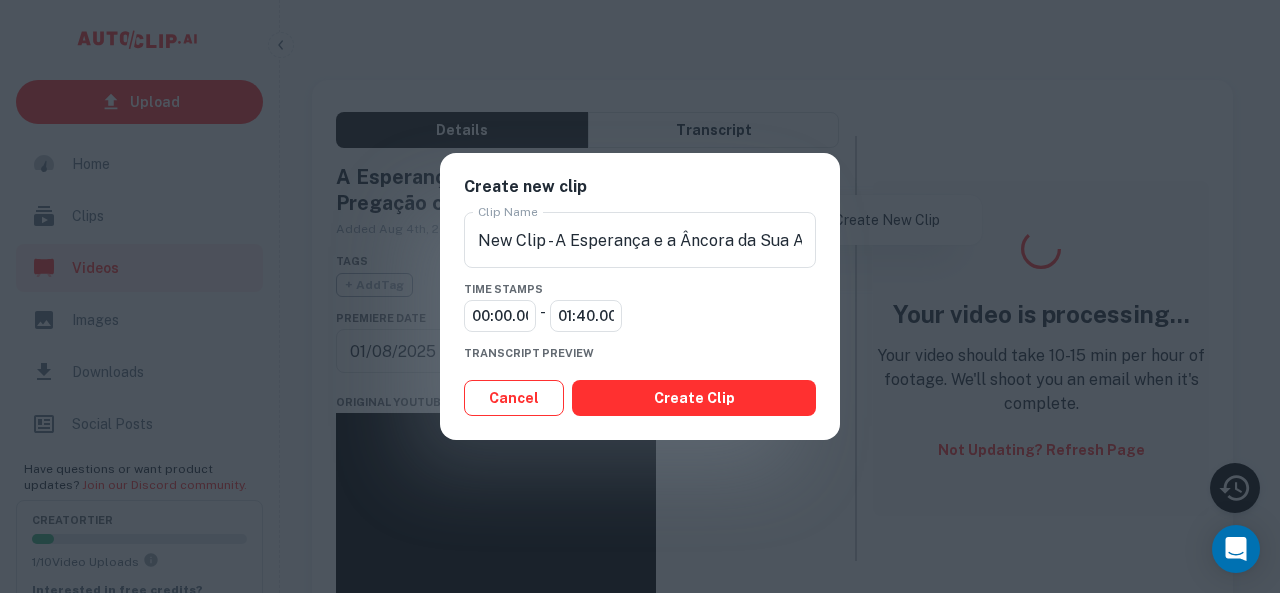 click on "Cancel" at bounding box center [514, 398] 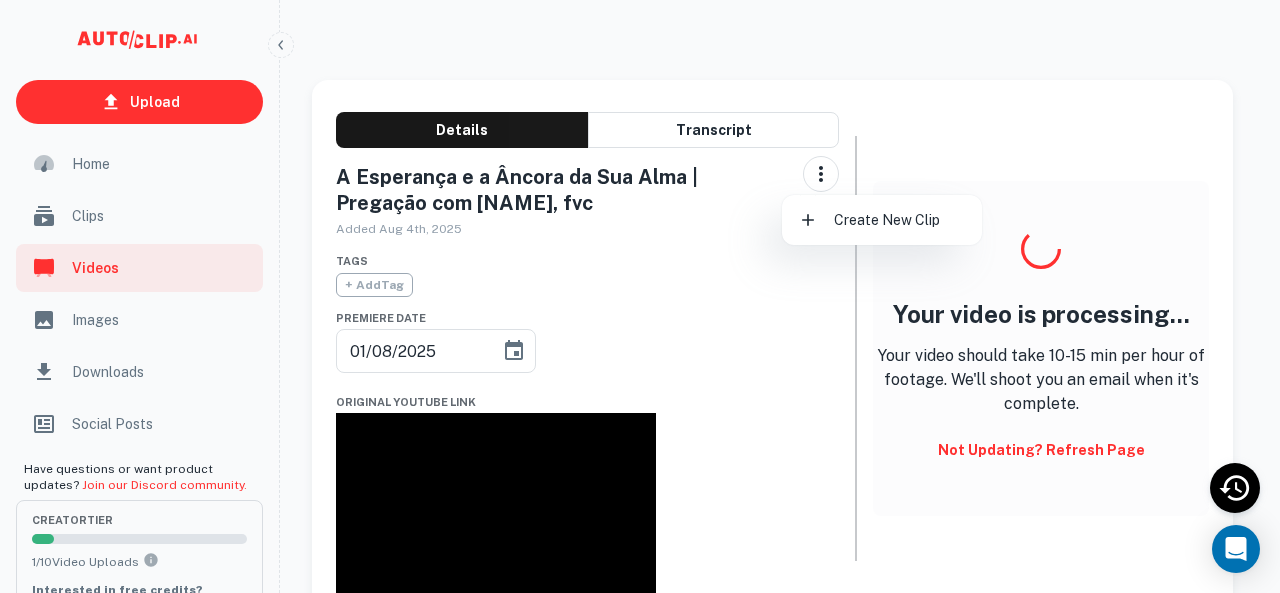 click at bounding box center [640, 296] 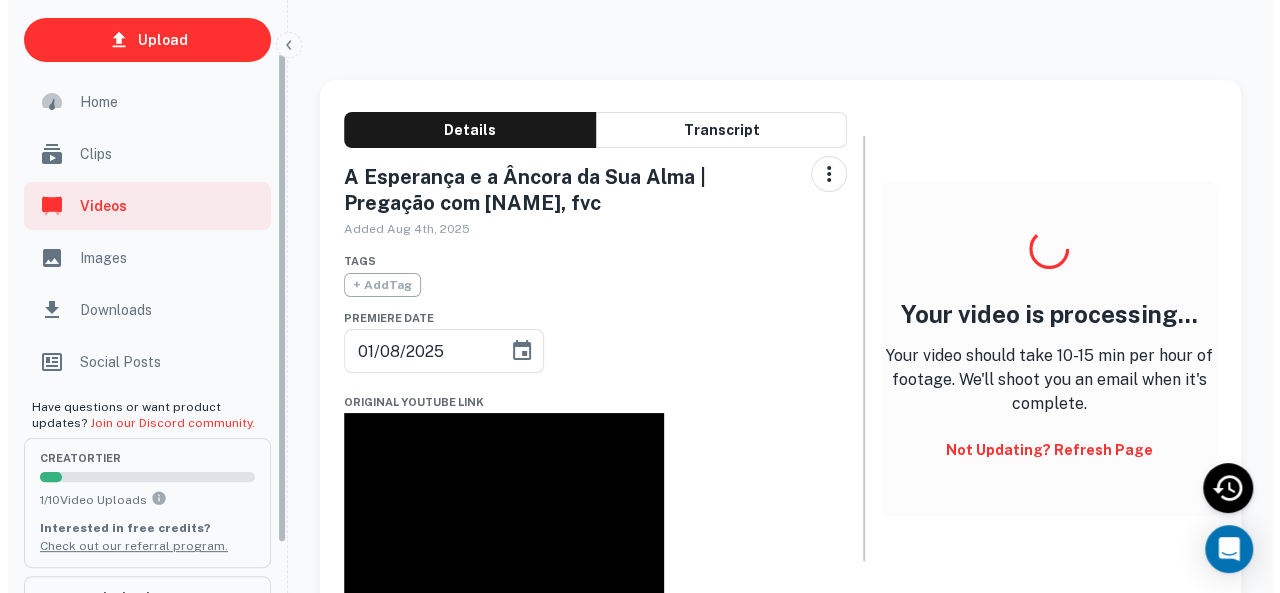 scroll, scrollTop: 122, scrollLeft: 0, axis: vertical 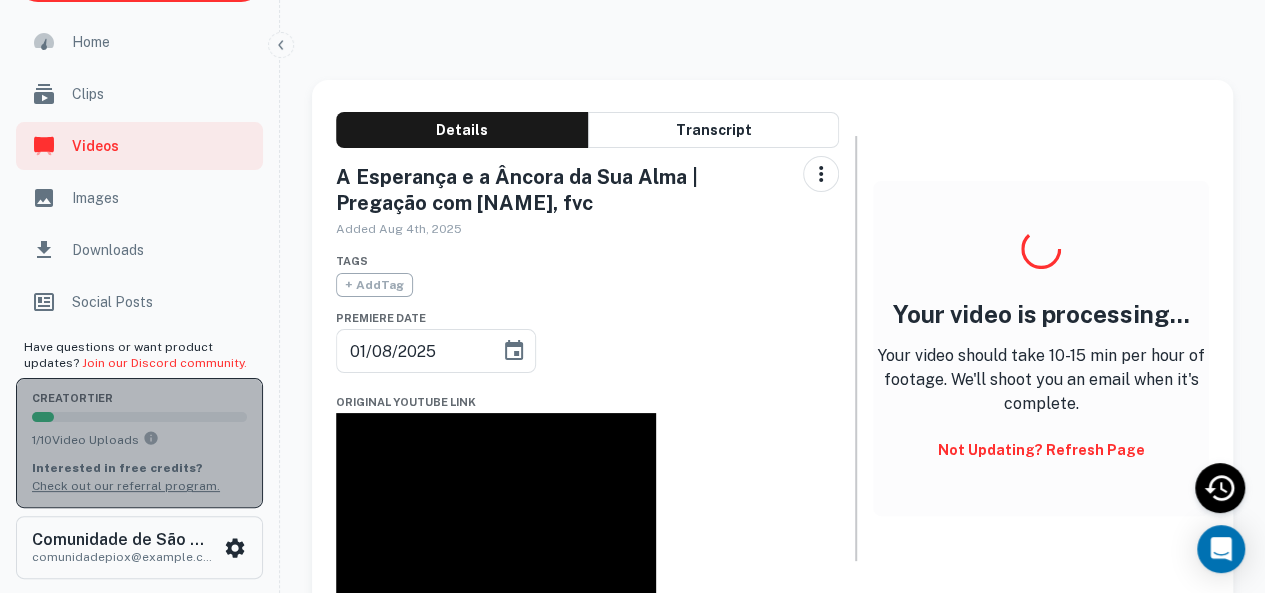 click on "creator  Tier 1  /  10  Video Uploads Interested in free credits? Check out our referral program." at bounding box center [139, 443] 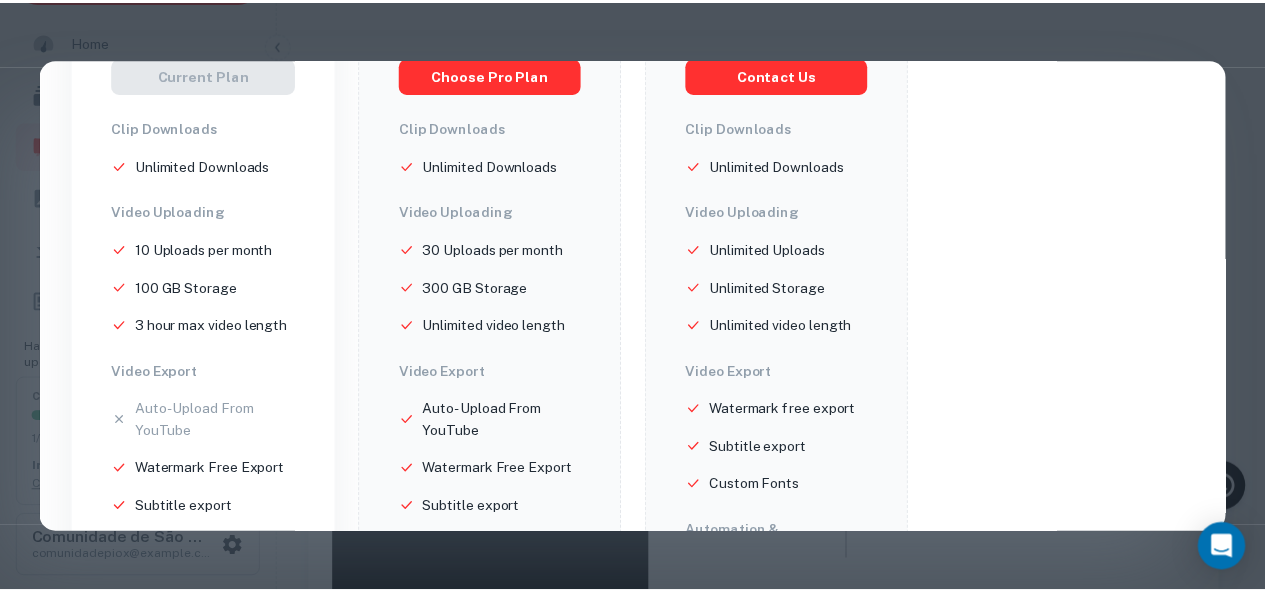 scroll, scrollTop: 0, scrollLeft: 0, axis: both 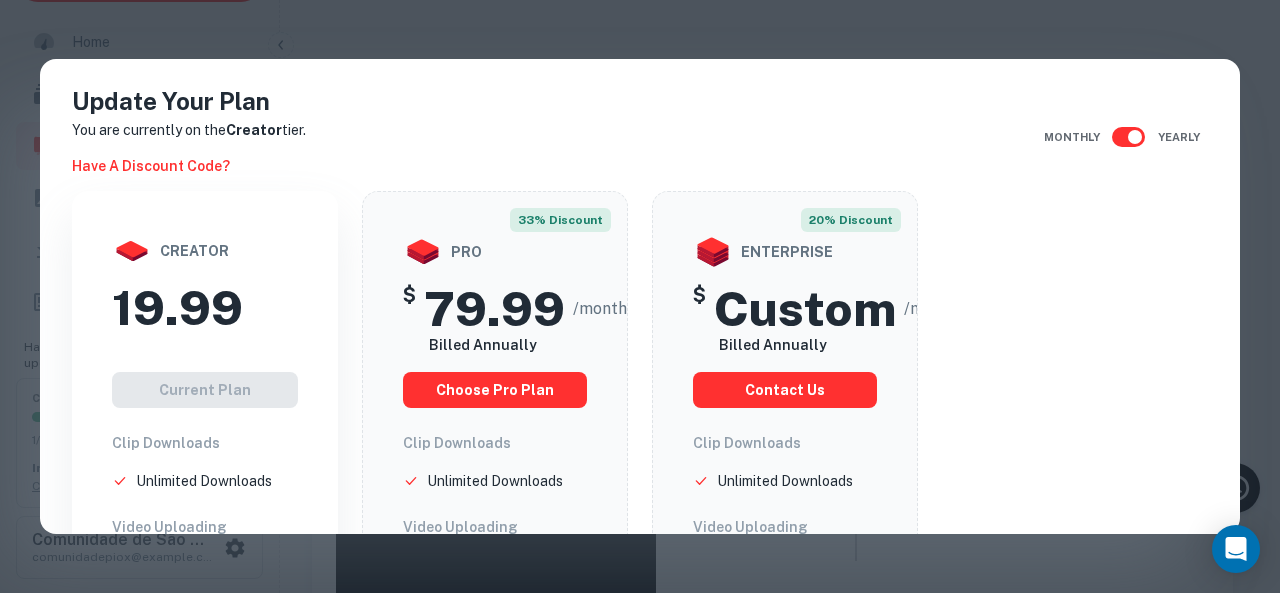 click on "Update Your Plan You are currently on the  Creator  tier. Have a discount code? Monthly Yearly creator 19.99 Current Plan Clip Downloads Unlimited Downloads Video Uploading 10 Uploads per month 100 GB Storage 3 hour max video length Video Export Auto-Upload From YouTube Watermark Free Export Subtitle export Custom Fonts Automation & Integrations Uploads via RSS Feed Custom Integrations Collaboration No team seats 33% discount pro $ 79.99 /month Billed Annually choose pro plan Clip Downloads Unlimited Downloads Video Uploading 30 Uploads per month 300 GB Storage Unlimited video length Video Export Auto-Upload From YouTube Watermark Free Export Subtitle export Custom Fonts Automation & Integrations Uploads via RSS Feed Custom Integrations Collaboration 2 team seats 20% discount enterprise $ Custom /month Billed Annually Contact us Clip Downloads Unlimited Downloads Video Uploading Unlimited Uploads Unlimited Storage Unlimited video length Video Export Watermark free export Subtitle export Custom Fonts" at bounding box center [640, 296] 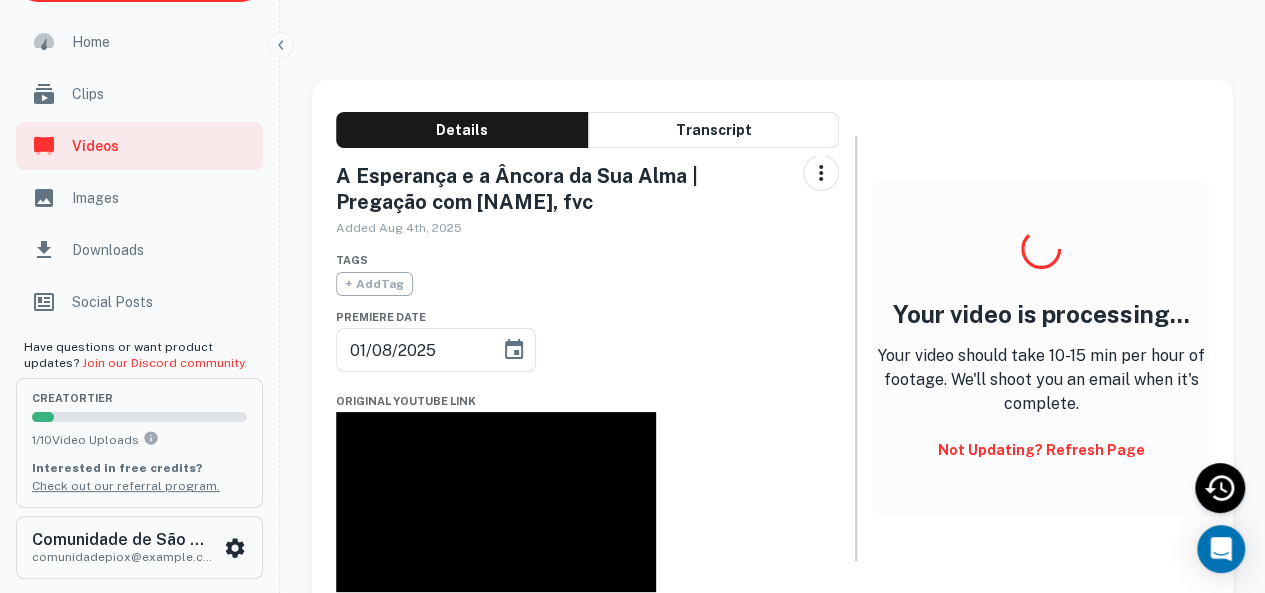 scroll, scrollTop: 0, scrollLeft: 0, axis: both 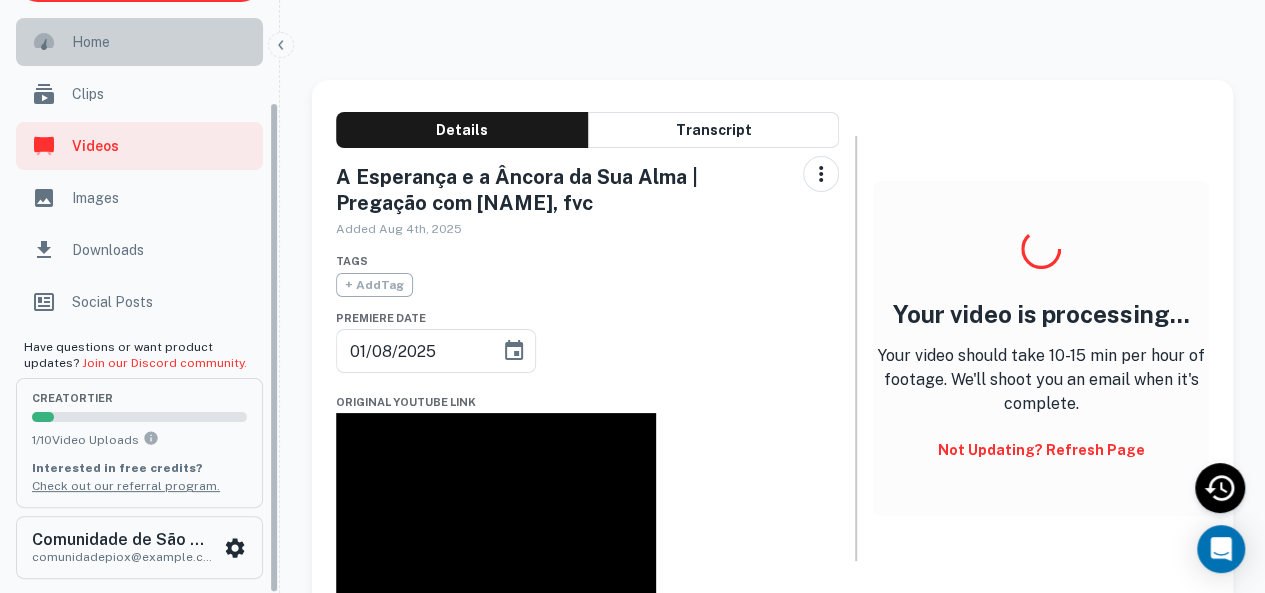 click on "Home" at bounding box center (161, 42) 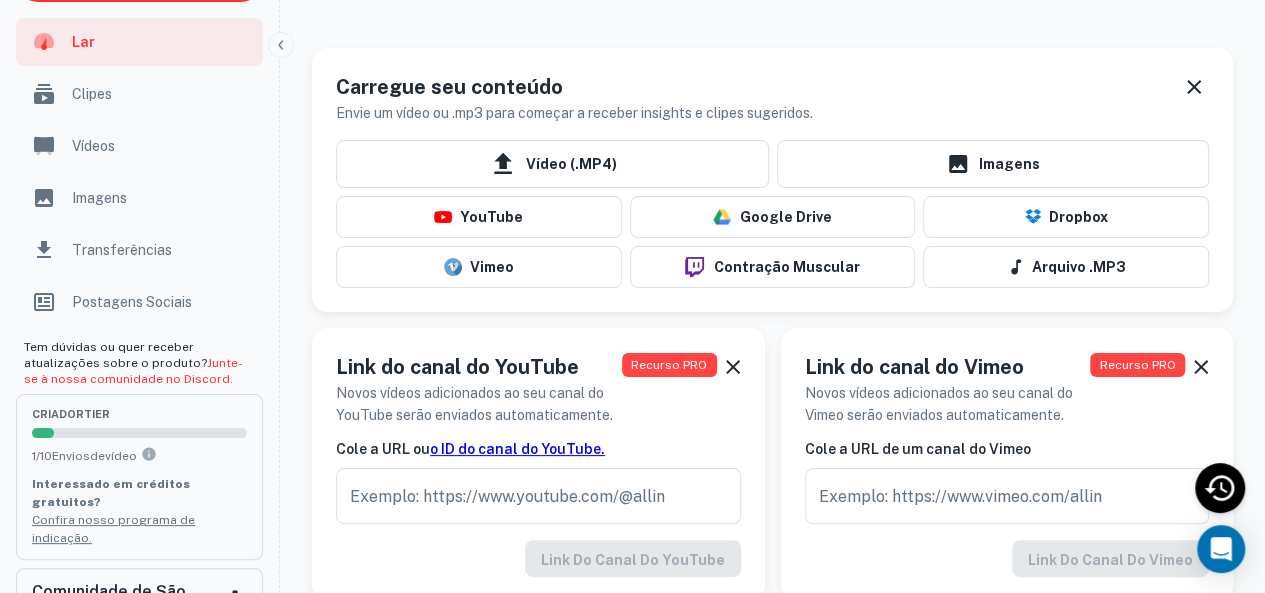 click on "Link do canal do YouTube Novos vídeos adicionados ao seu canal do YouTube serão enviados automaticamente. Recurso PRO Cole a URL ou  o ID do canal do YouTube.   ​ Link do canal do YouTube" at bounding box center [530, 456] 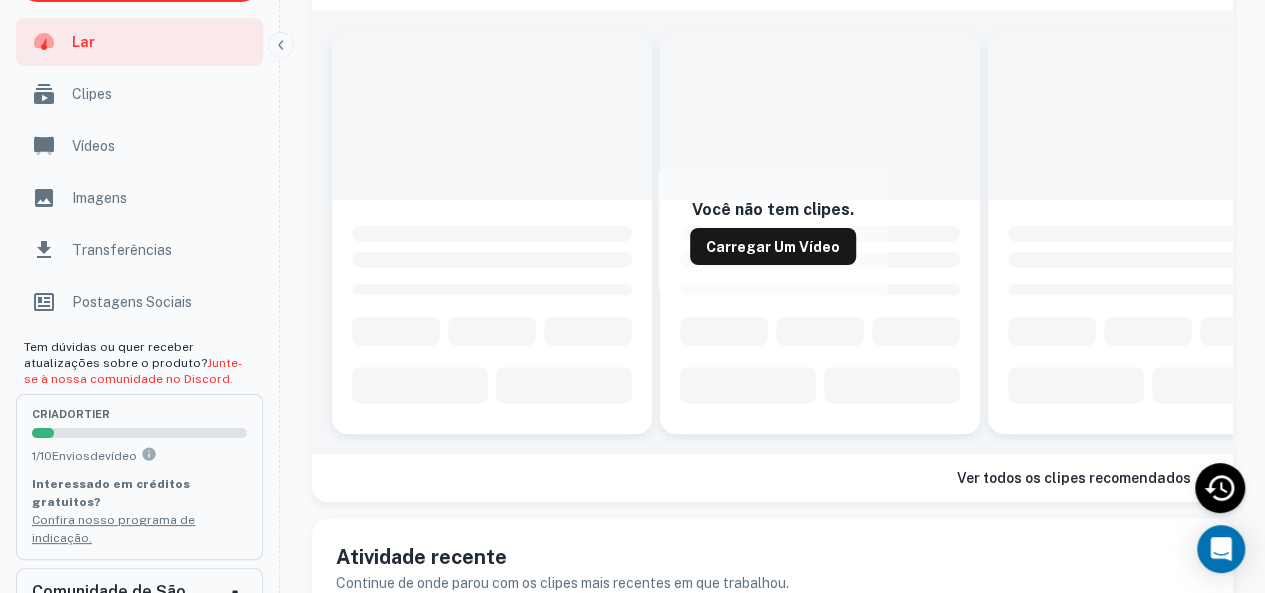 scroll, scrollTop: 700, scrollLeft: 0, axis: vertical 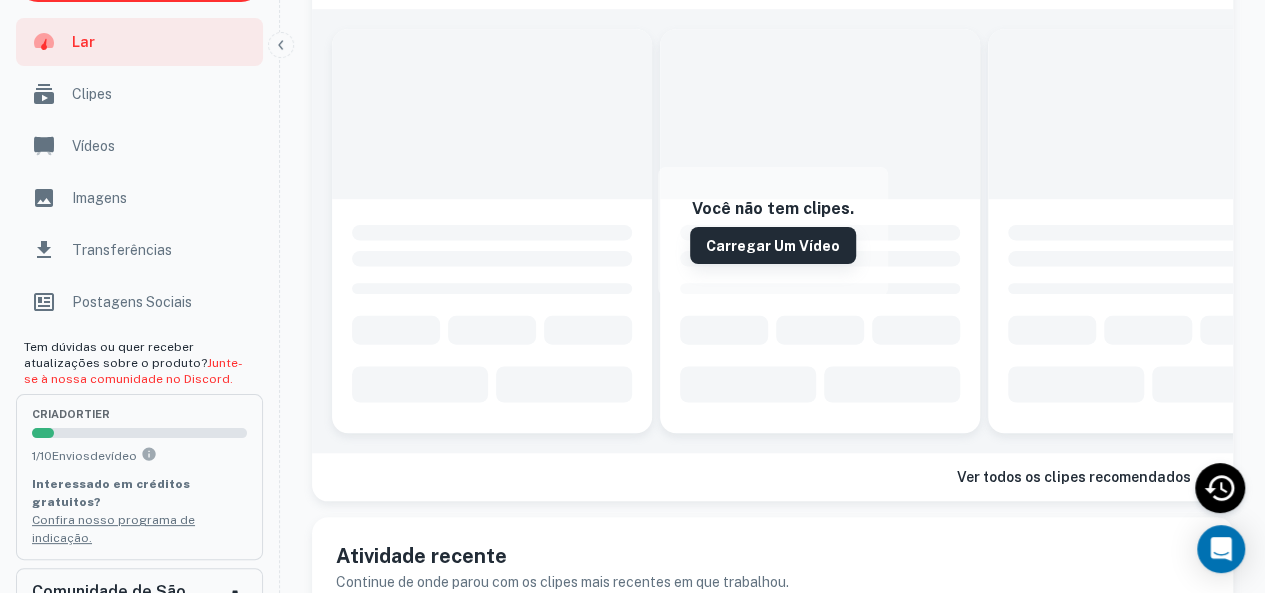 click on "Carregar um vídeo" at bounding box center (773, 244) 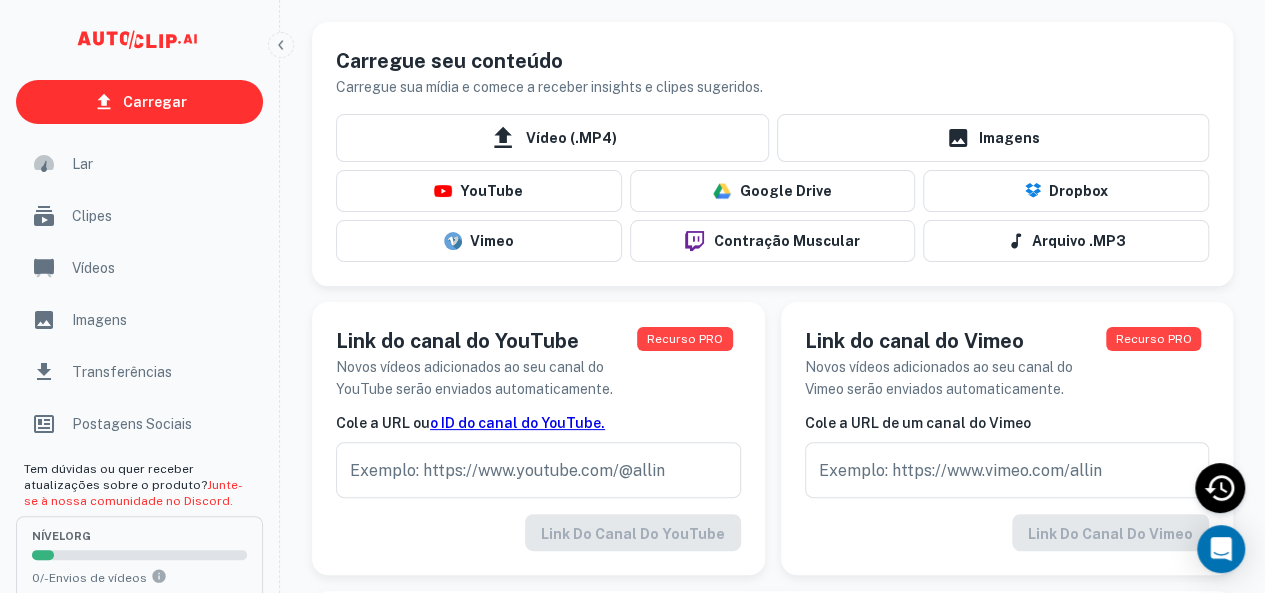 scroll, scrollTop: 0, scrollLeft: 0, axis: both 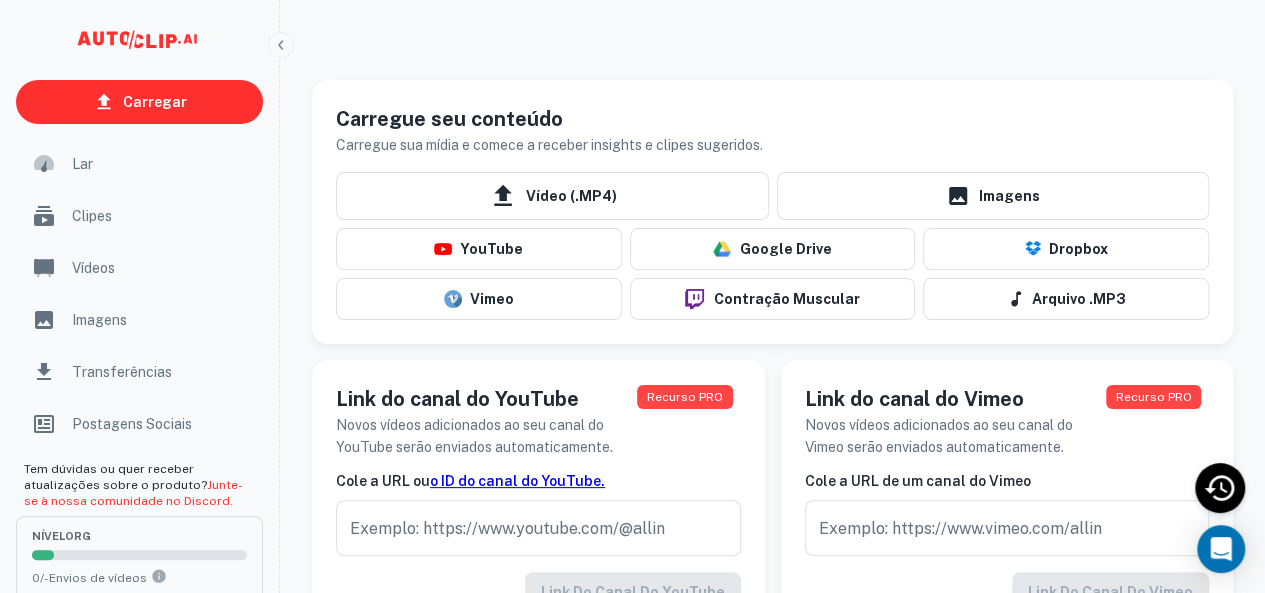 click on "Lar" at bounding box center (82, 164) 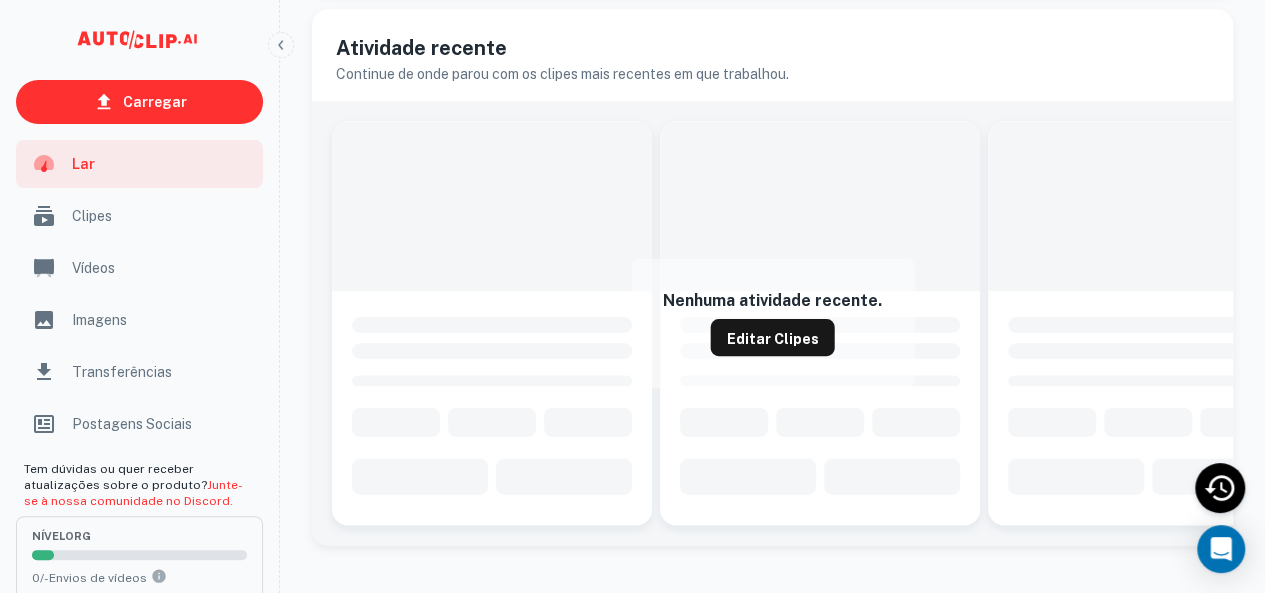 scroll, scrollTop: 1238, scrollLeft: 0, axis: vertical 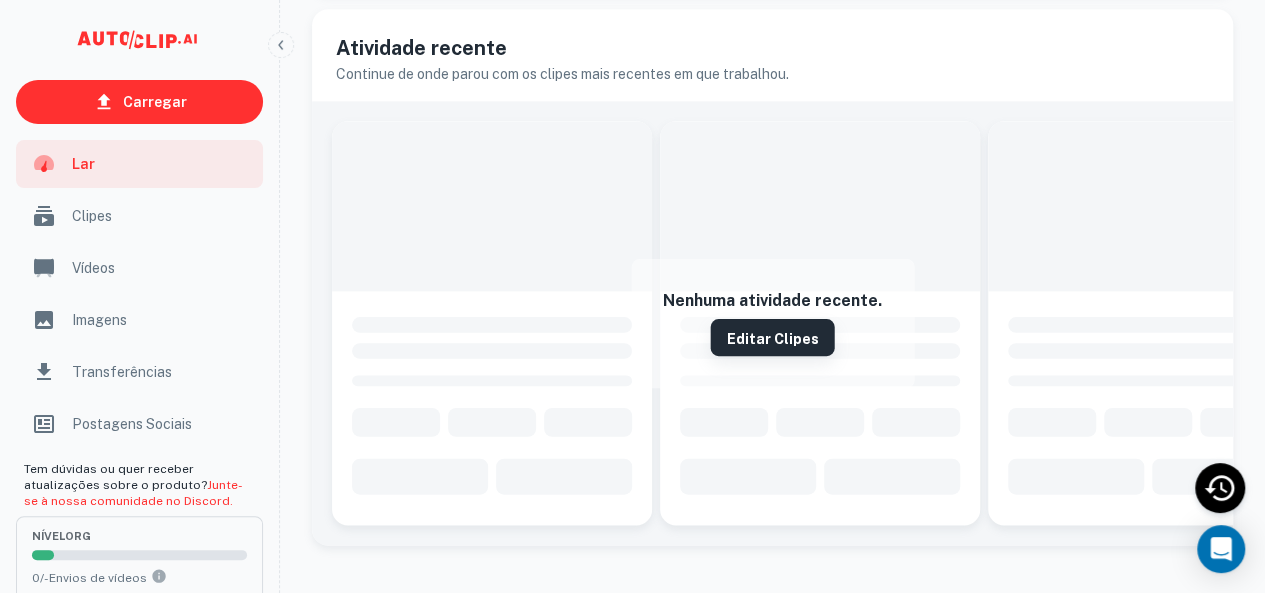 click on "Editar clipes" at bounding box center [773, 338] 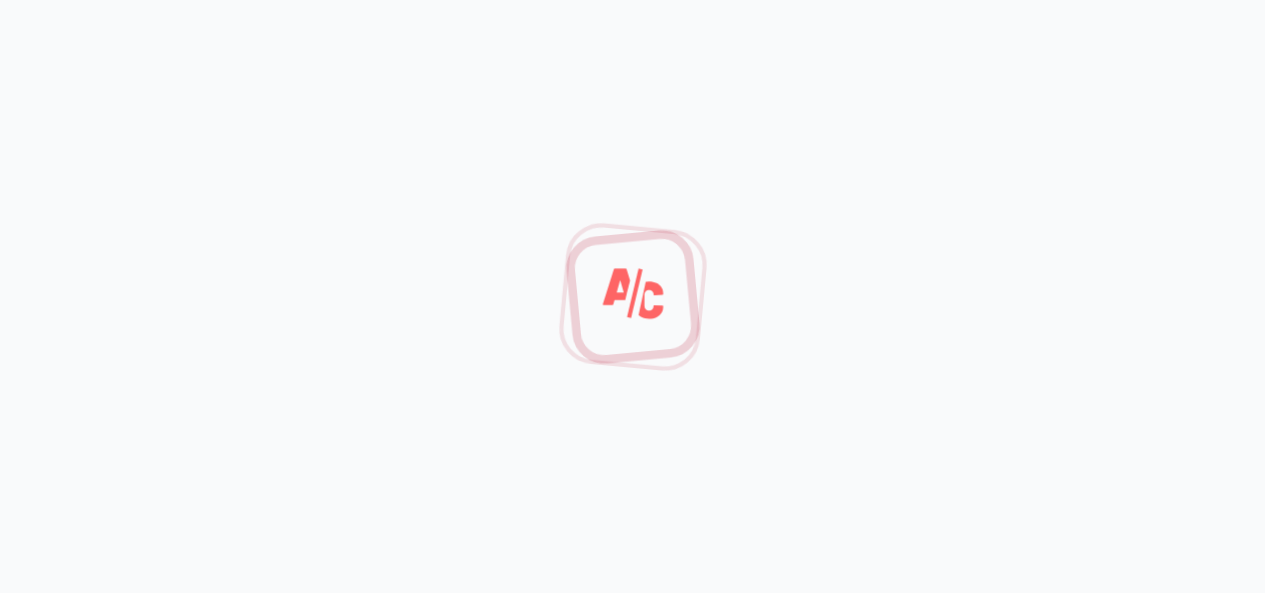 scroll, scrollTop: 0, scrollLeft: 0, axis: both 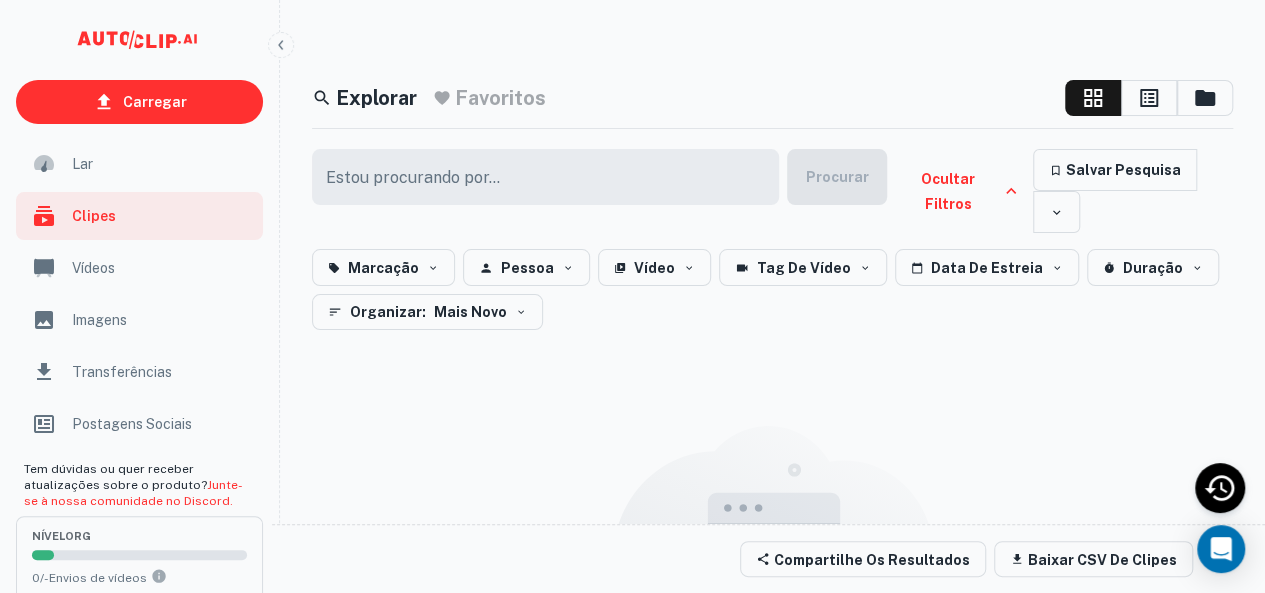click on "Lar" at bounding box center (139, 164) 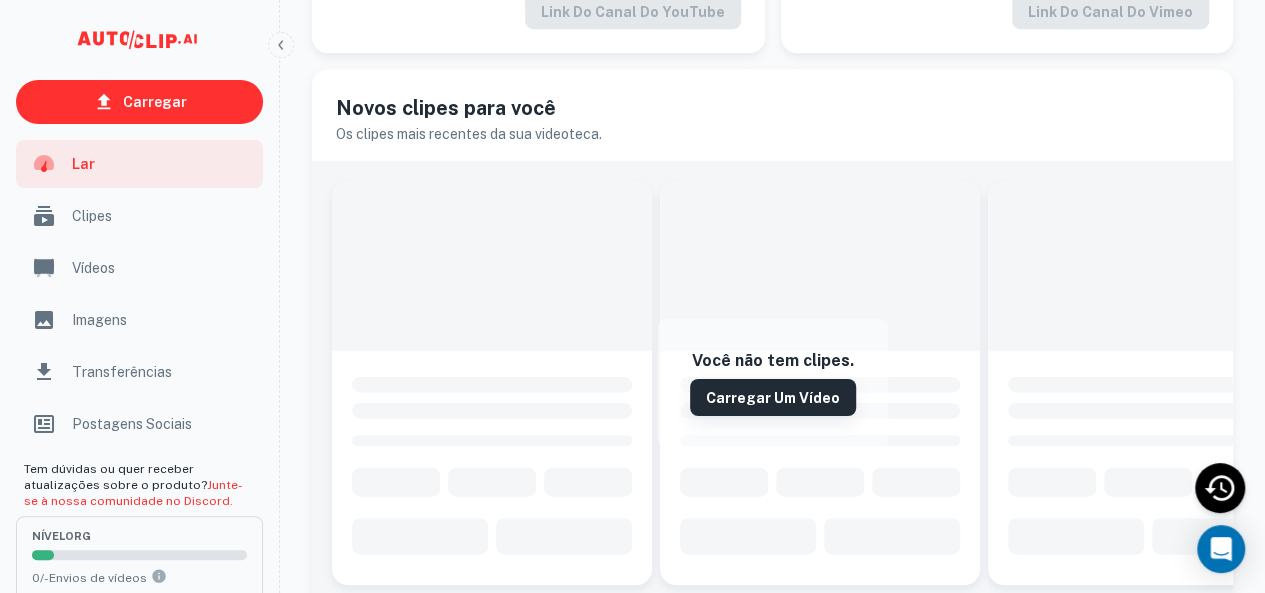 scroll, scrollTop: 600, scrollLeft: 0, axis: vertical 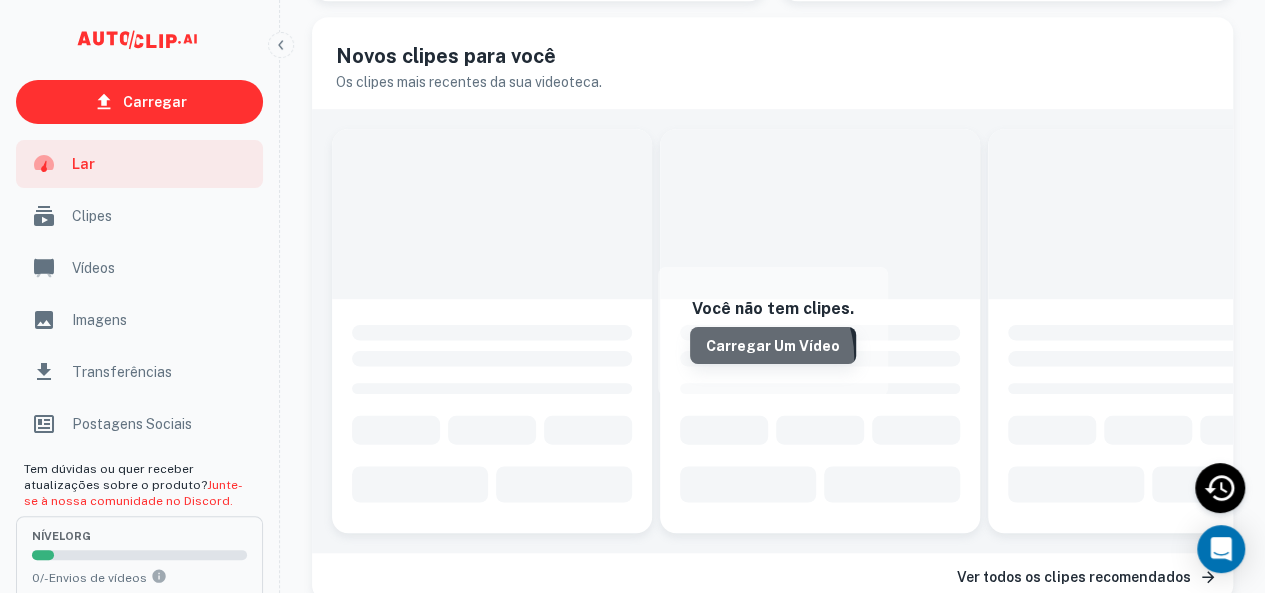 click on "Carregar um vídeo" at bounding box center [773, 344] 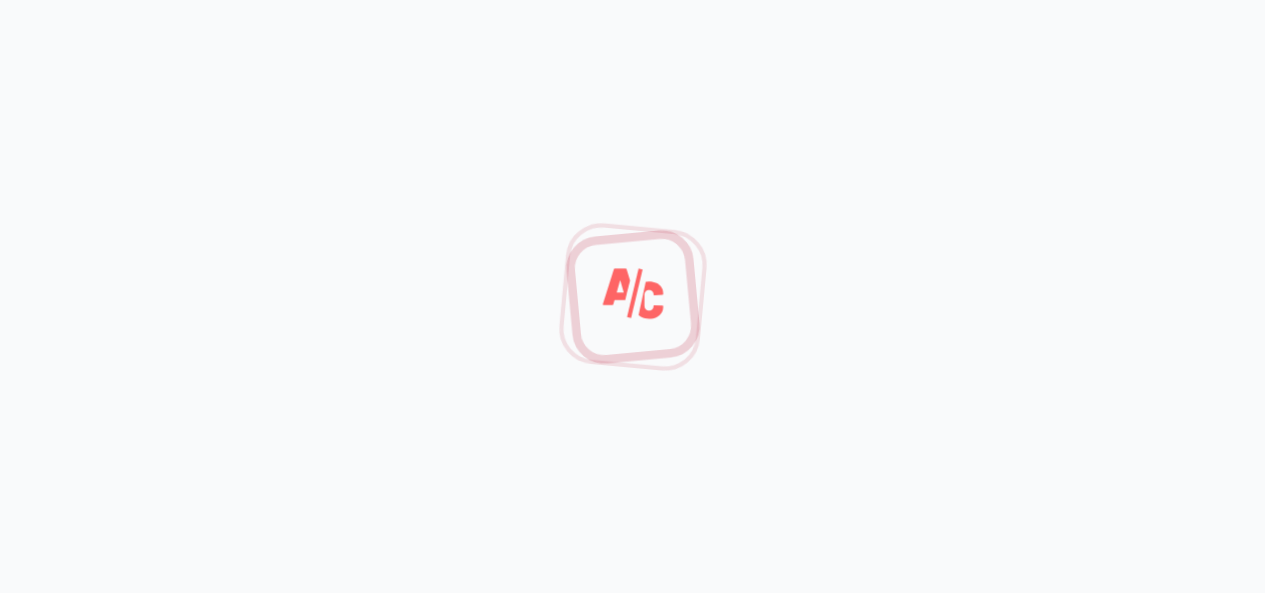 scroll, scrollTop: 0, scrollLeft: 0, axis: both 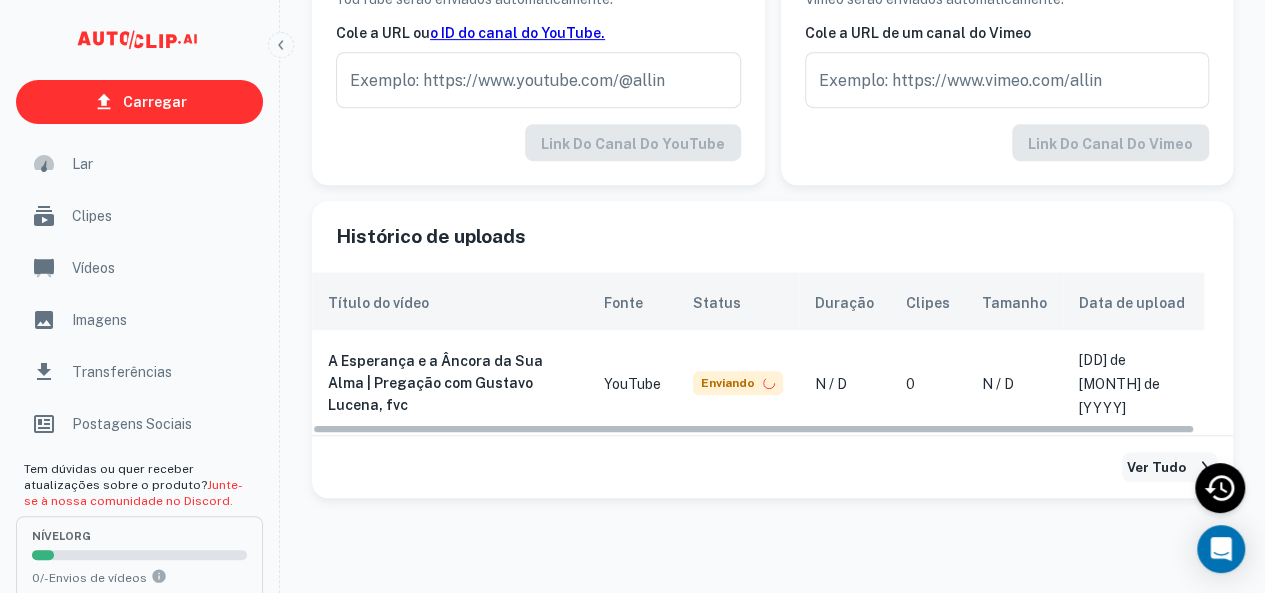 click on "Ver tudo" at bounding box center (1156, 467) 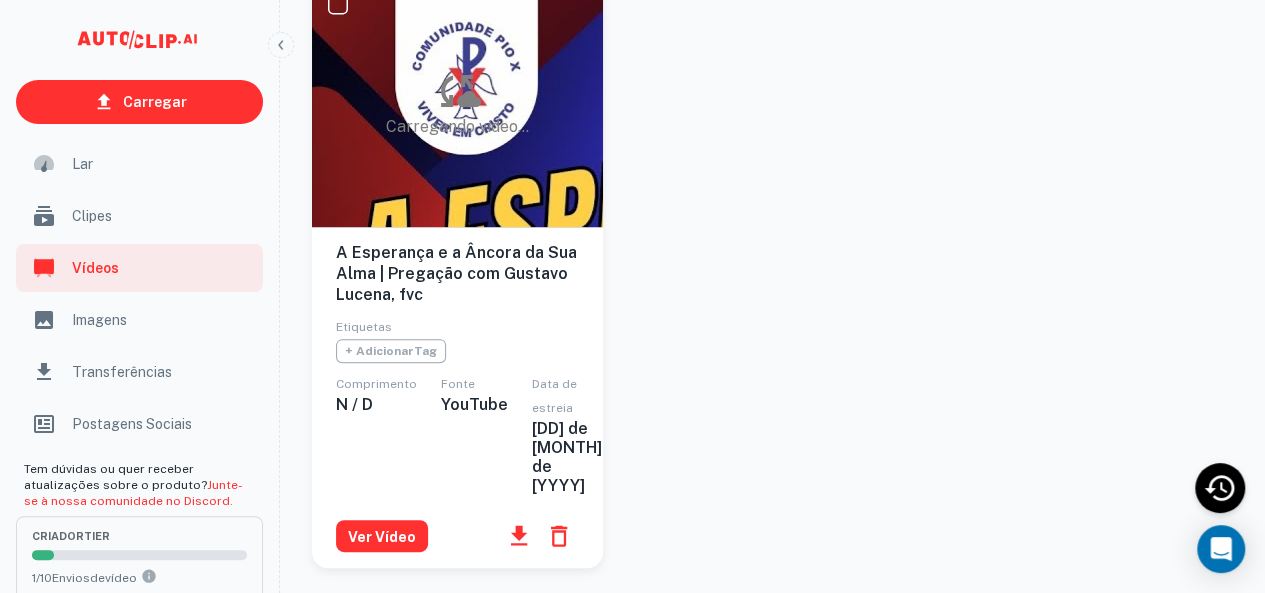 scroll, scrollTop: 300, scrollLeft: 0, axis: vertical 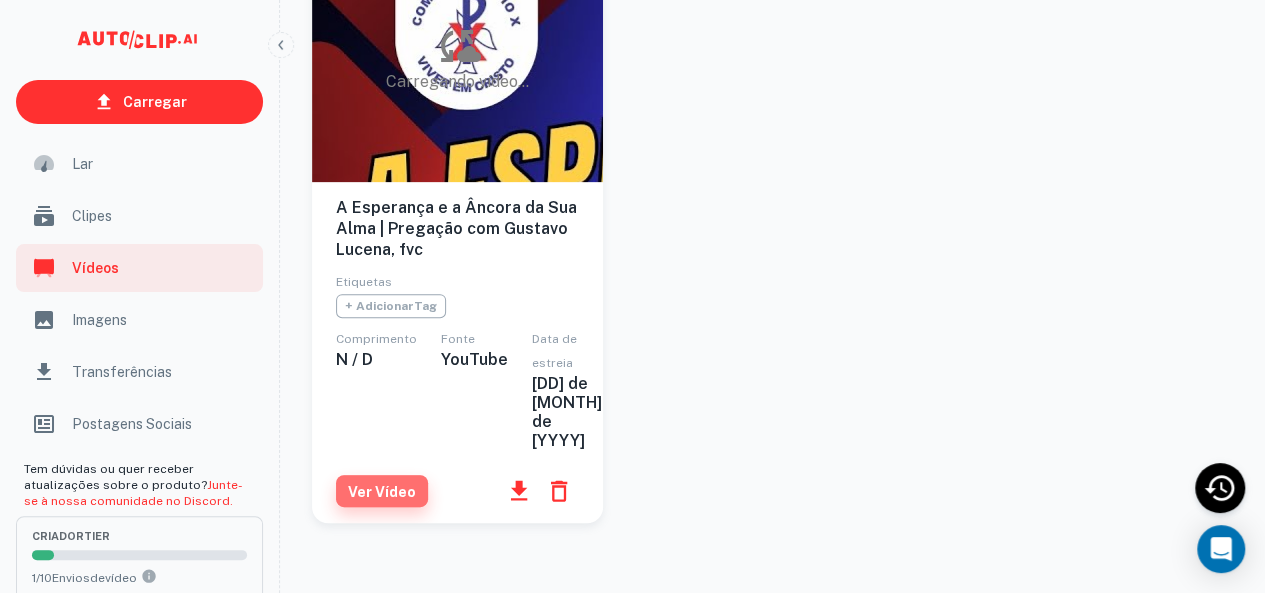 click on "Ver vídeo" at bounding box center [382, 491] 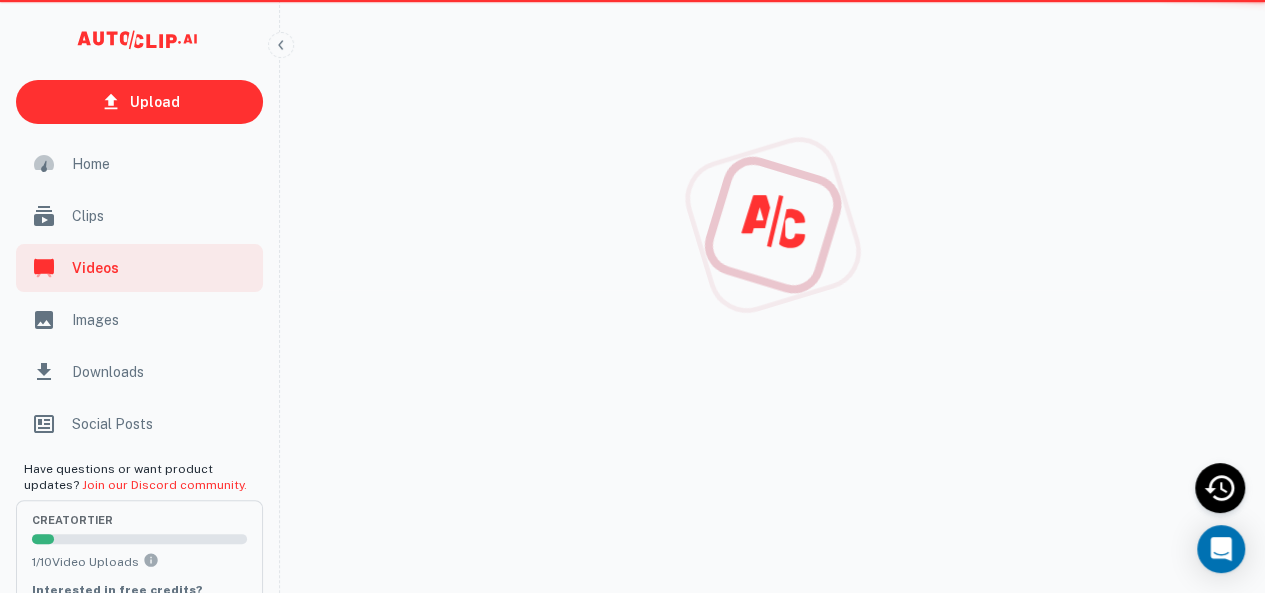 scroll, scrollTop: 0, scrollLeft: 0, axis: both 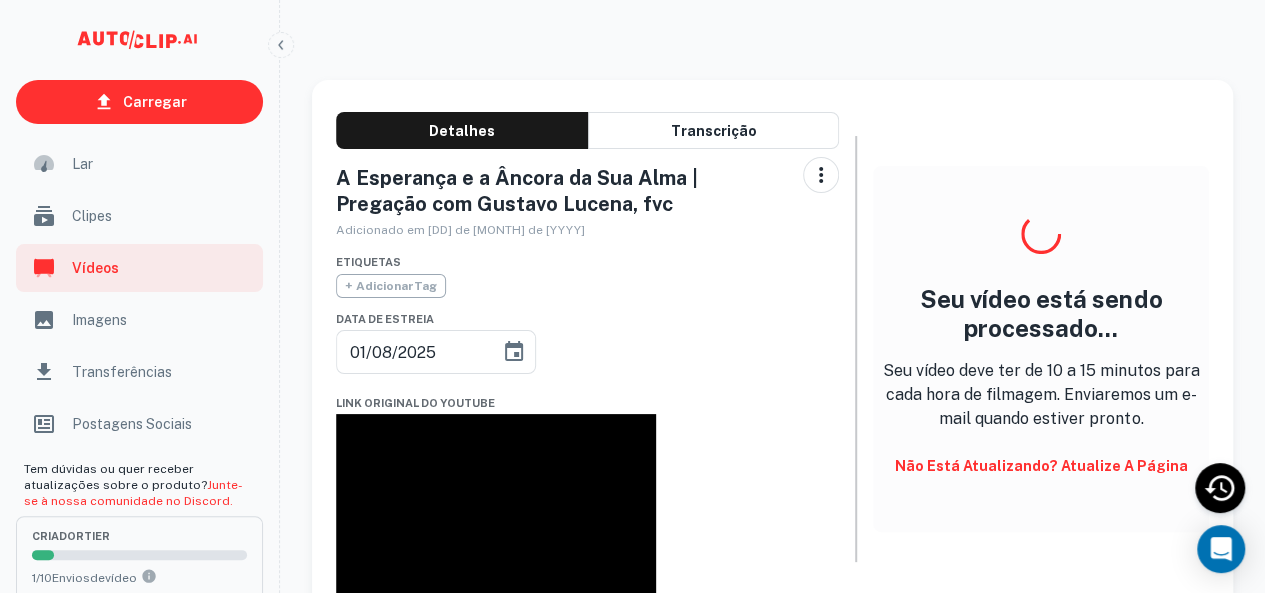 click on "Não está atualizando? Atualize a página" at bounding box center (1041, 466) 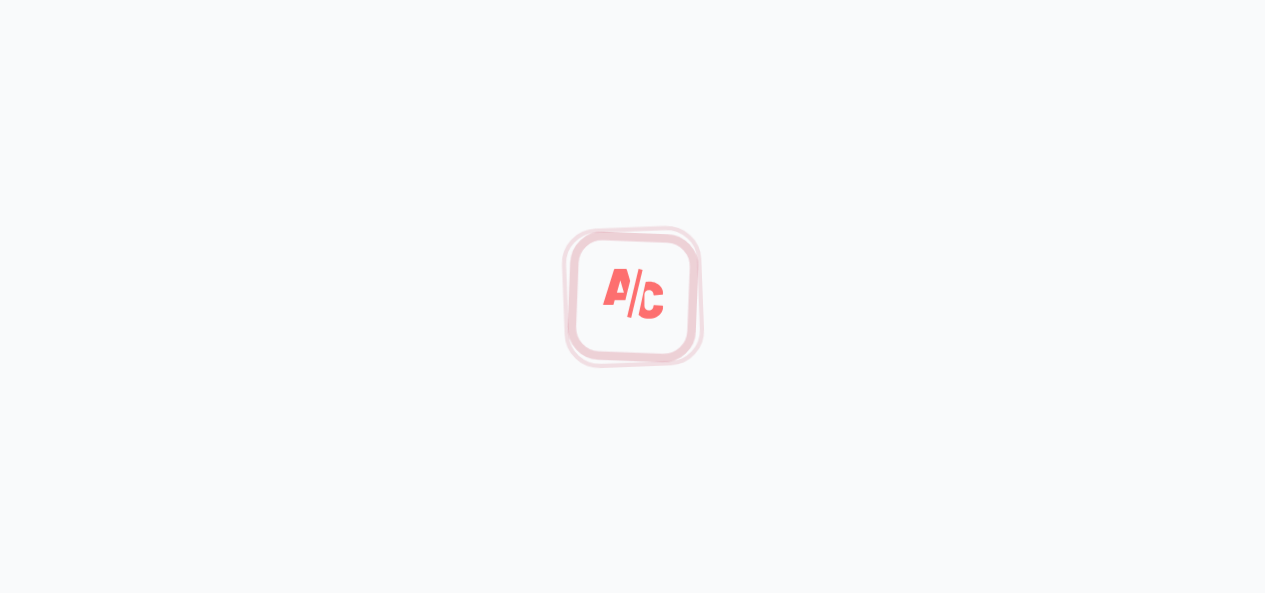 scroll, scrollTop: 0, scrollLeft: 0, axis: both 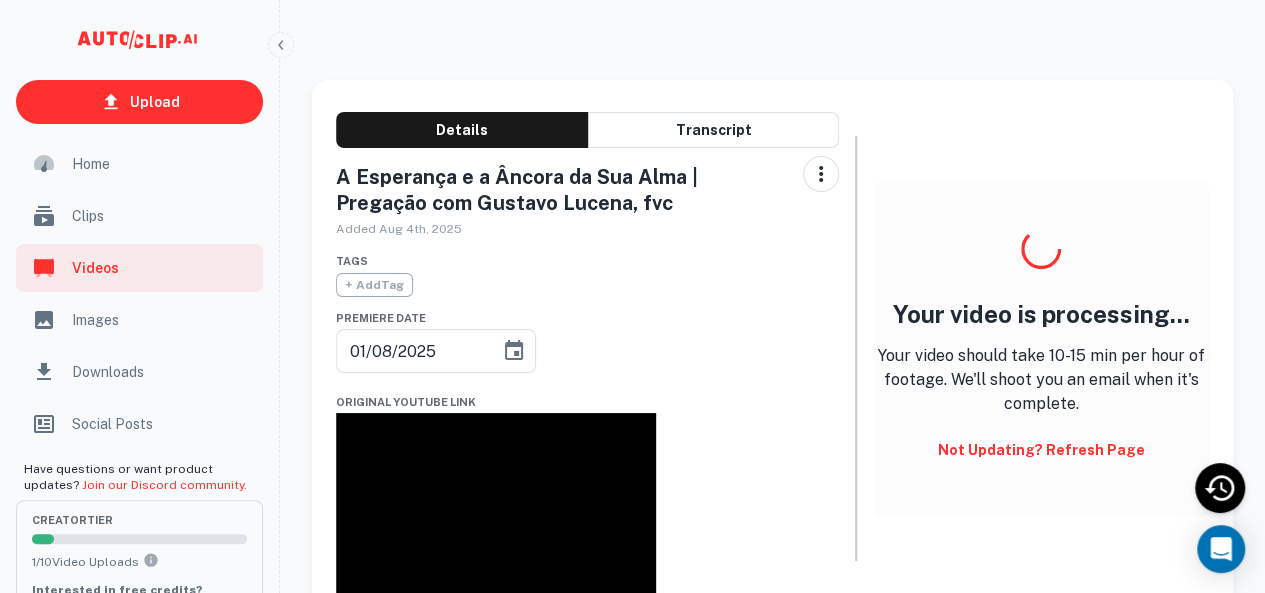 click on "Home" at bounding box center [139, 164] 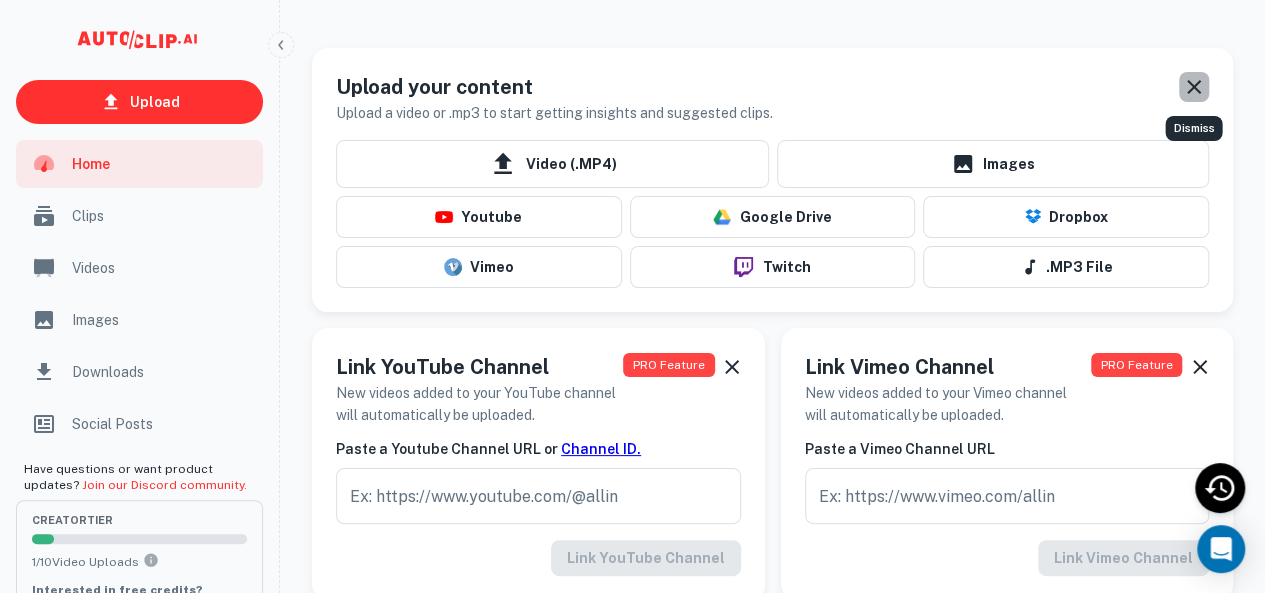 click 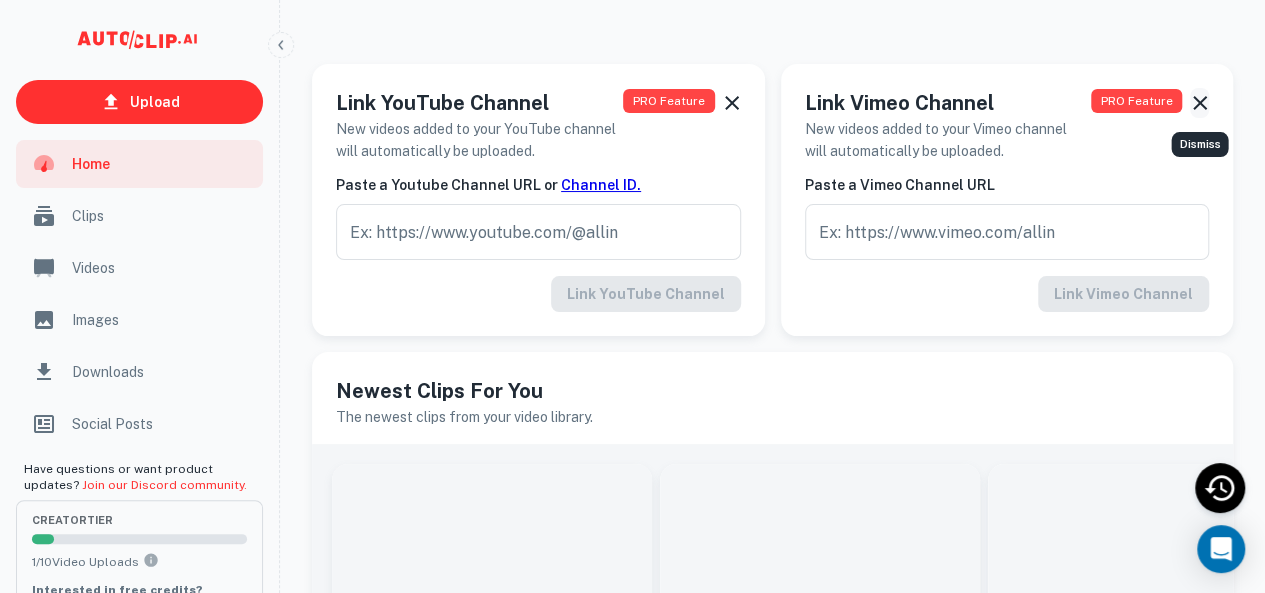 click 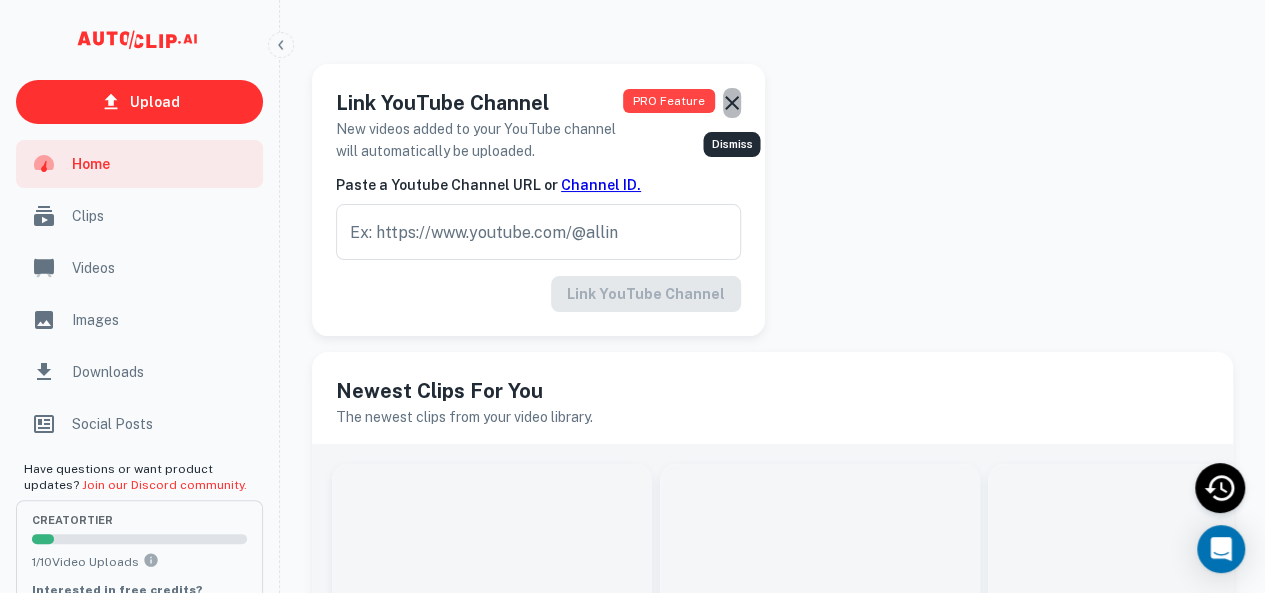 click 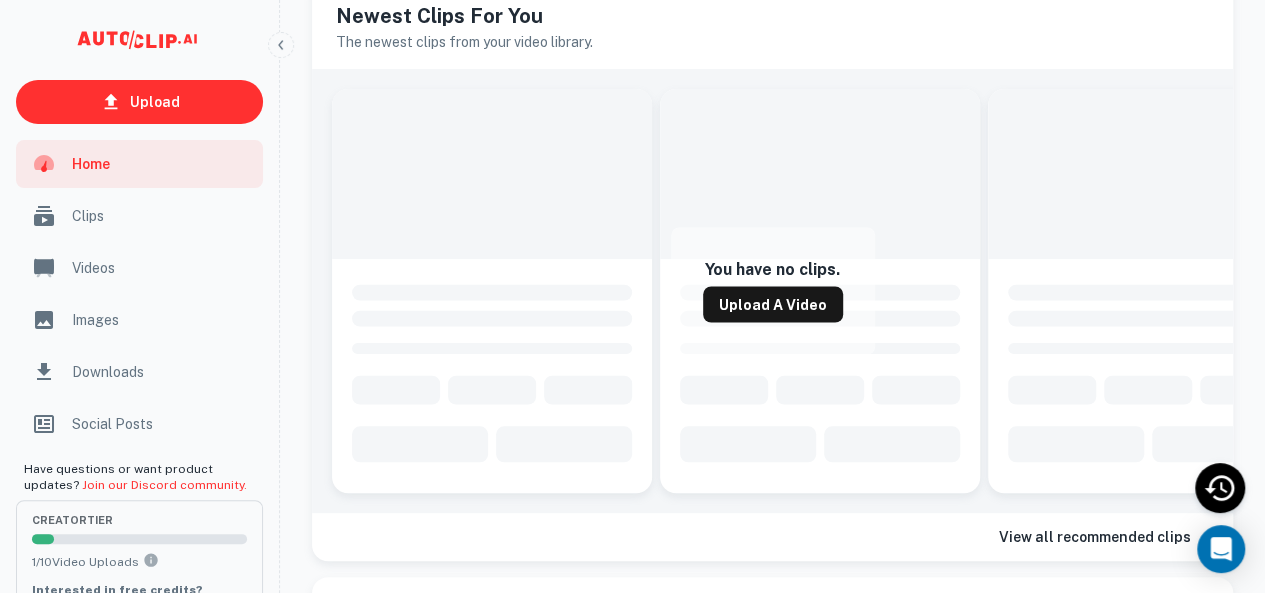 scroll, scrollTop: 100, scrollLeft: 0, axis: vertical 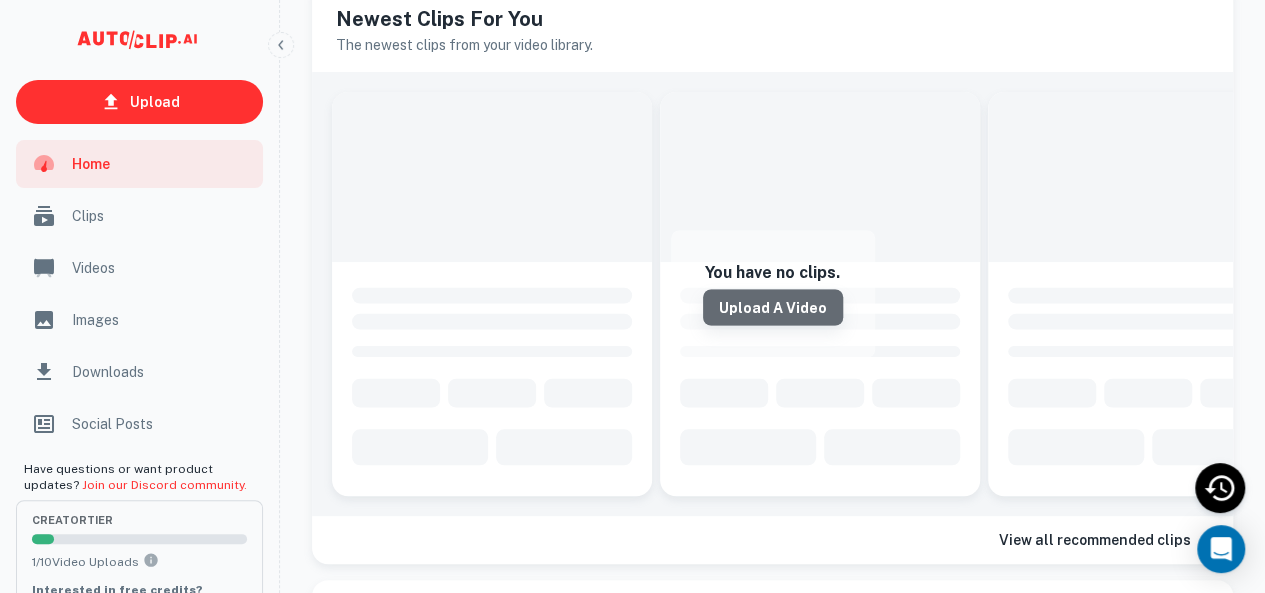 click on "Upload a Video" at bounding box center (773, 308) 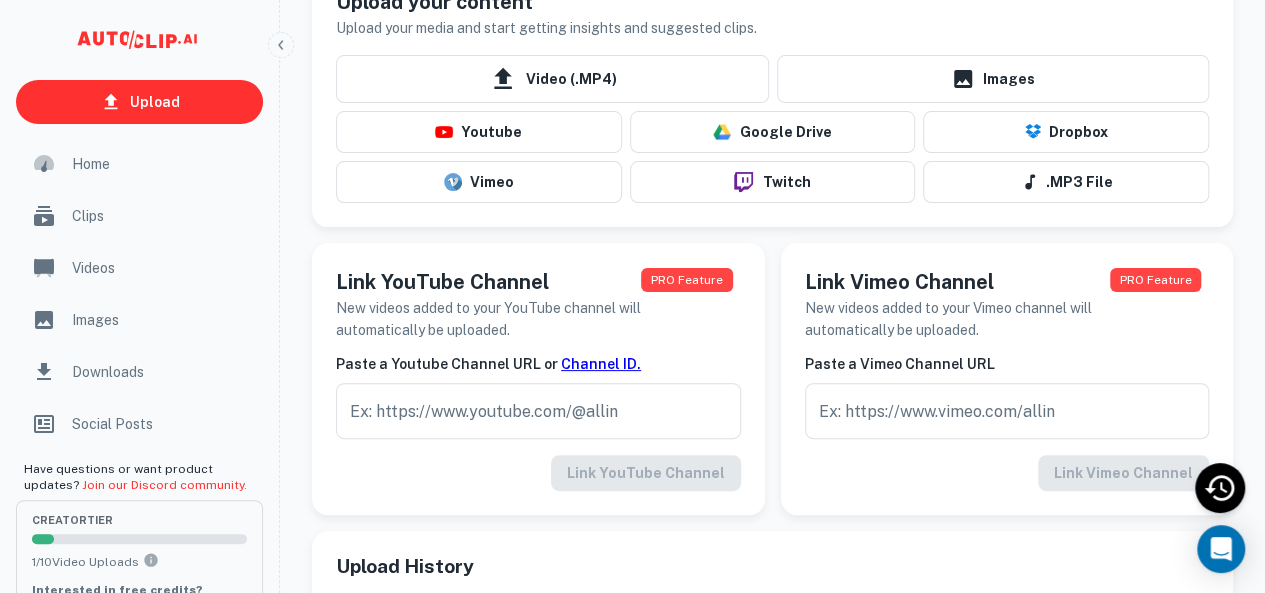 scroll, scrollTop: 400, scrollLeft: 0, axis: vertical 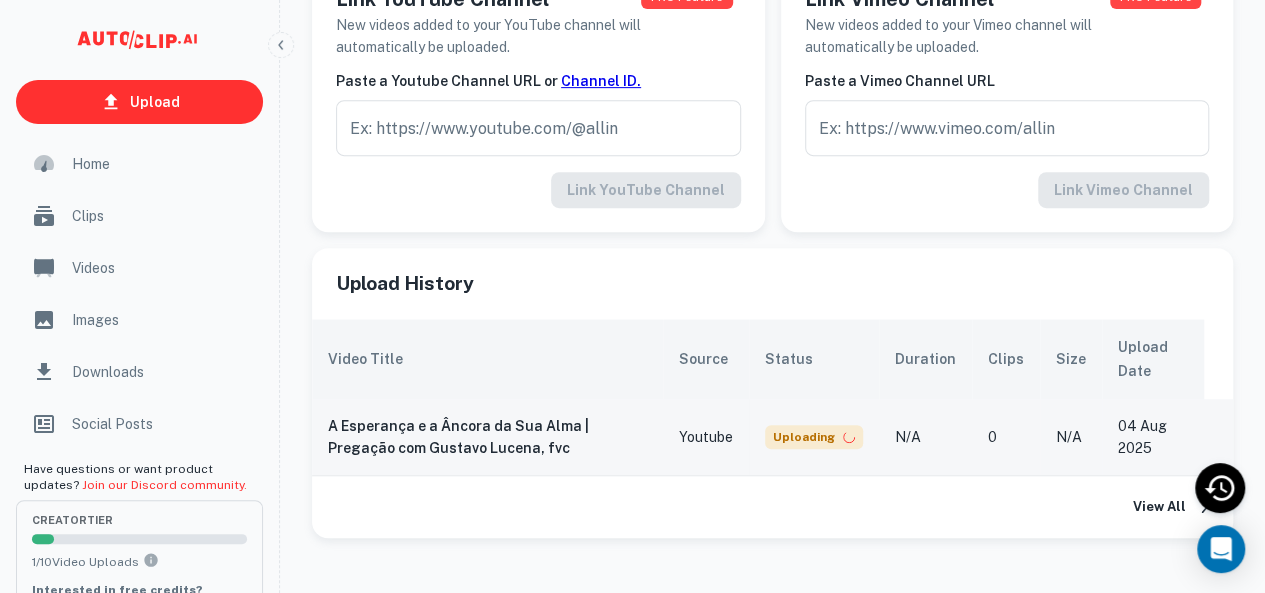 click on "N/A" at bounding box center (925, 437) 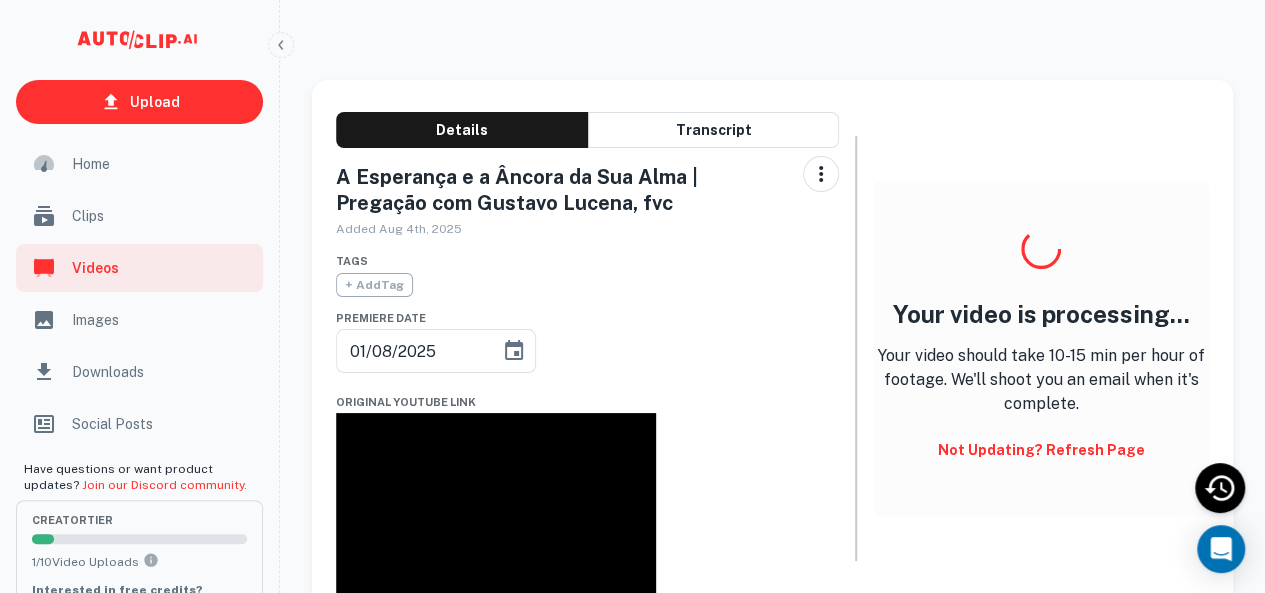 scroll, scrollTop: 6, scrollLeft: 0, axis: vertical 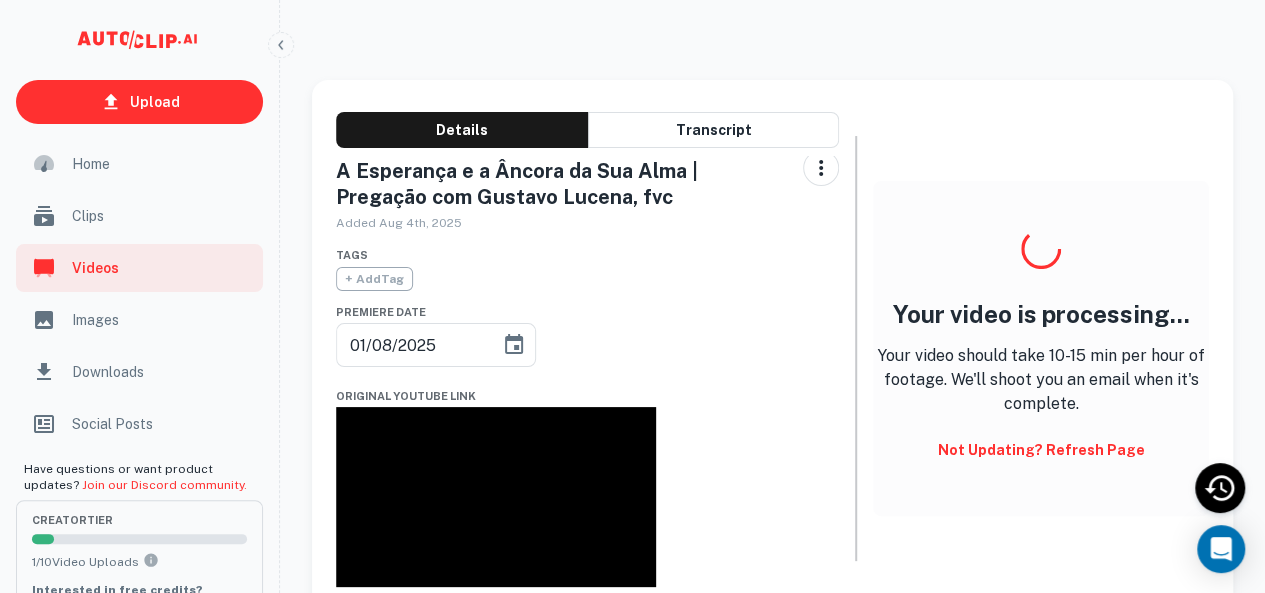 click on "Clips" at bounding box center [161, 216] 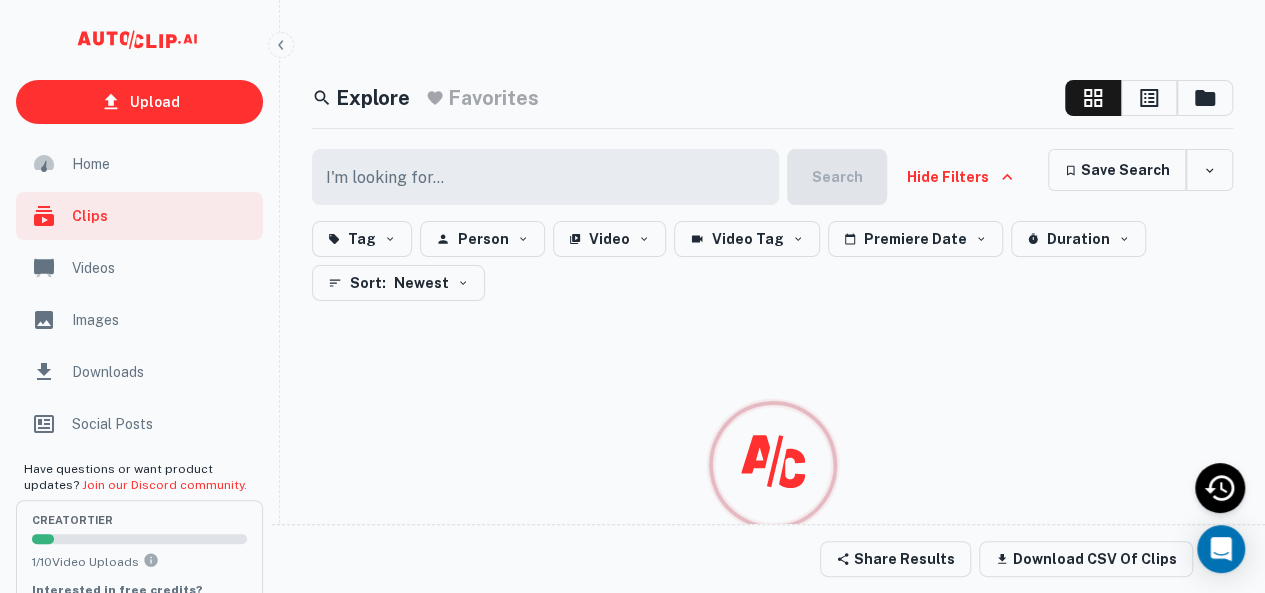 click on "Home" at bounding box center [139, 164] 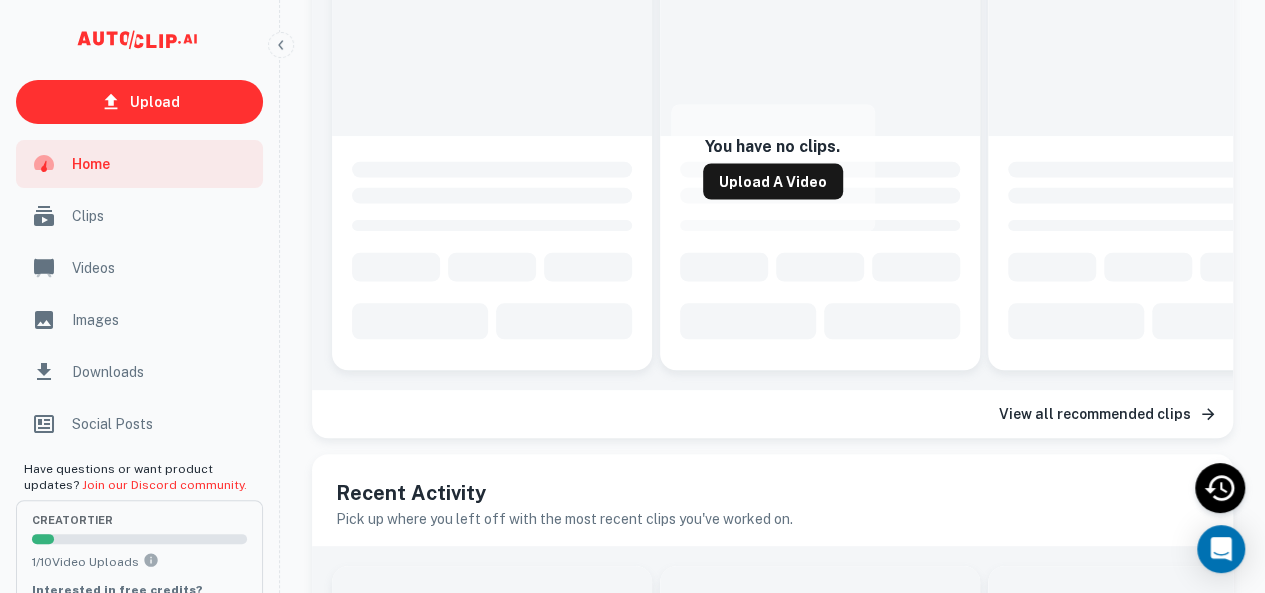 scroll, scrollTop: 101, scrollLeft: 0, axis: vertical 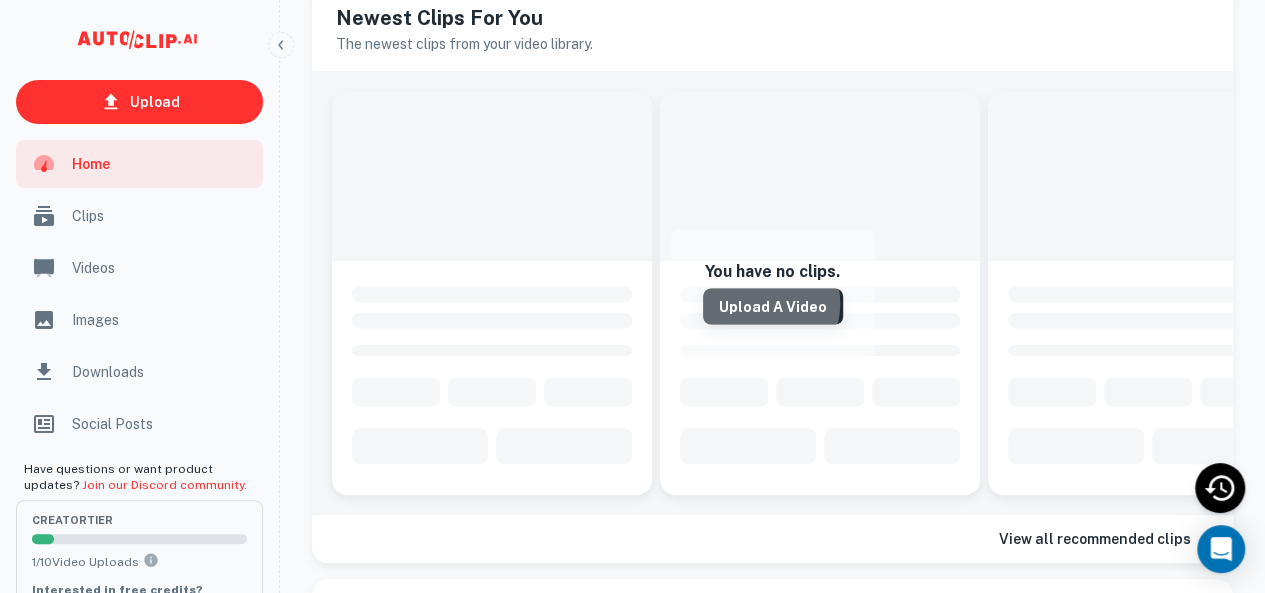 click on "Upload a Video" at bounding box center (773, 307) 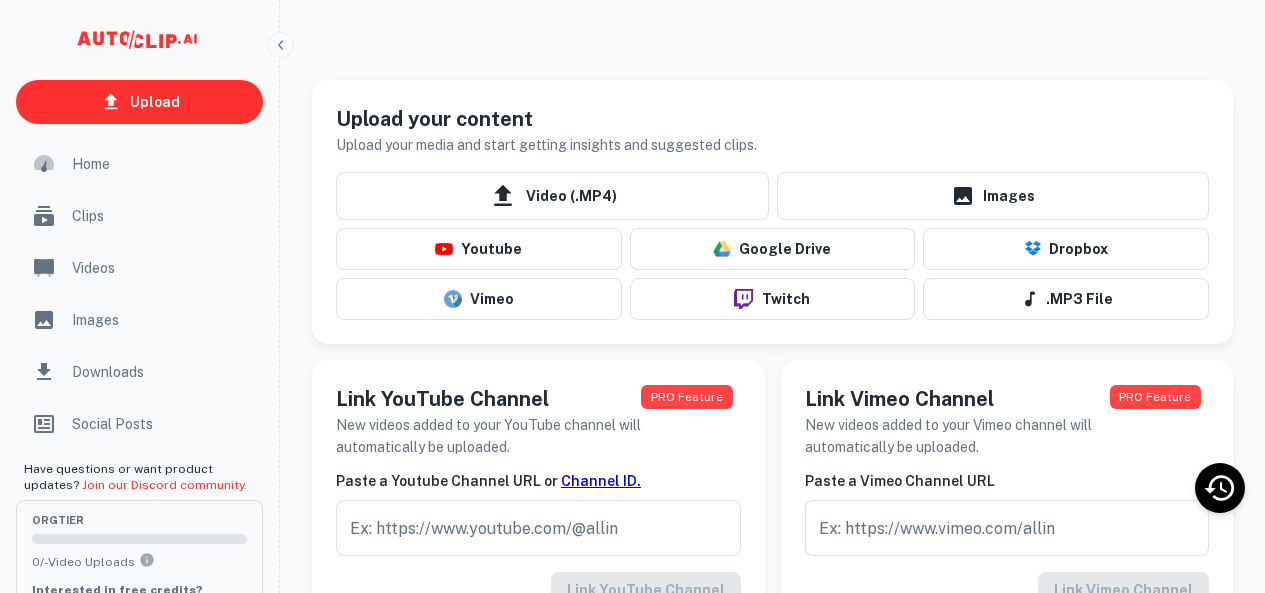 scroll, scrollTop: 0, scrollLeft: 0, axis: both 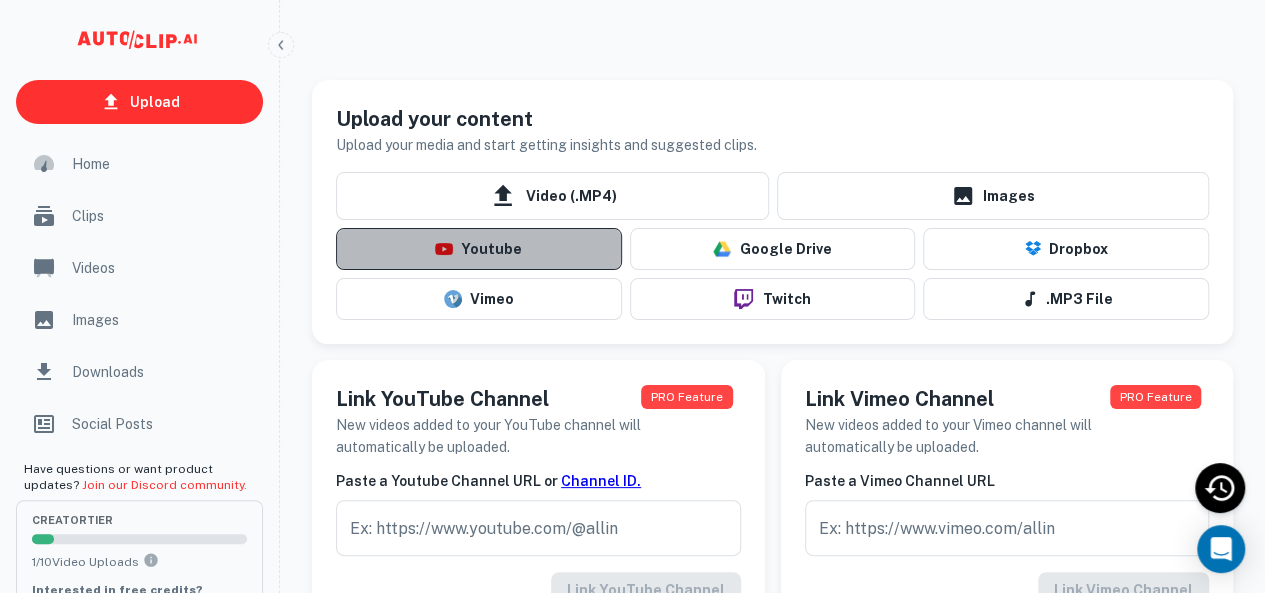 click on "Youtube" at bounding box center (479, 249) 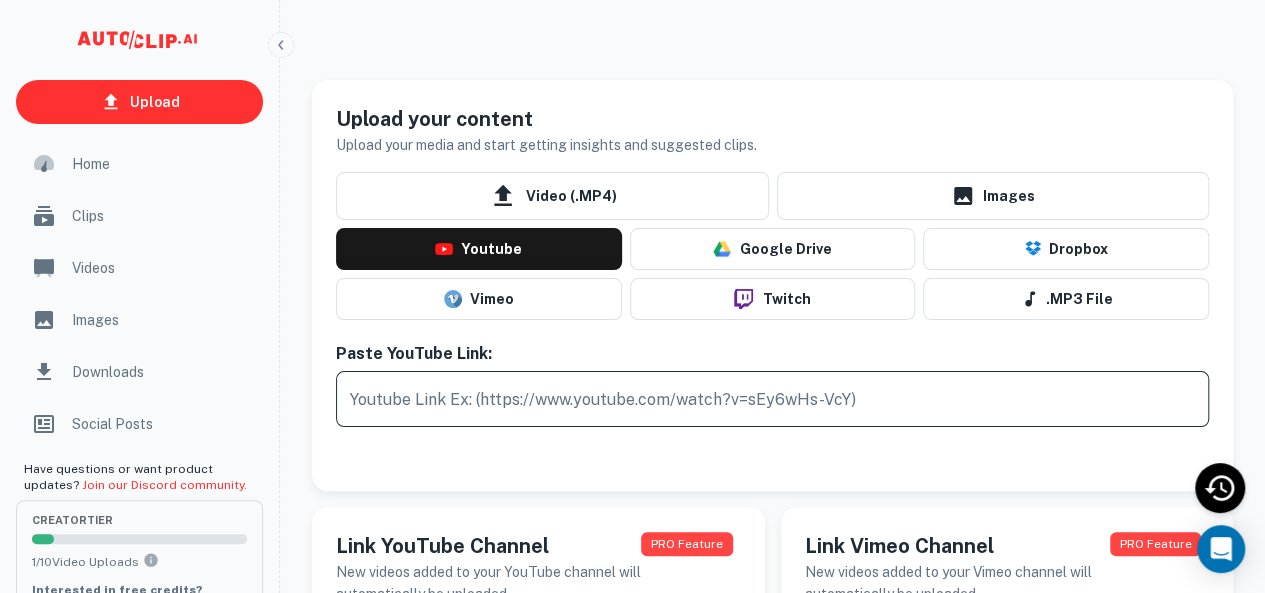 click at bounding box center [772, 399] 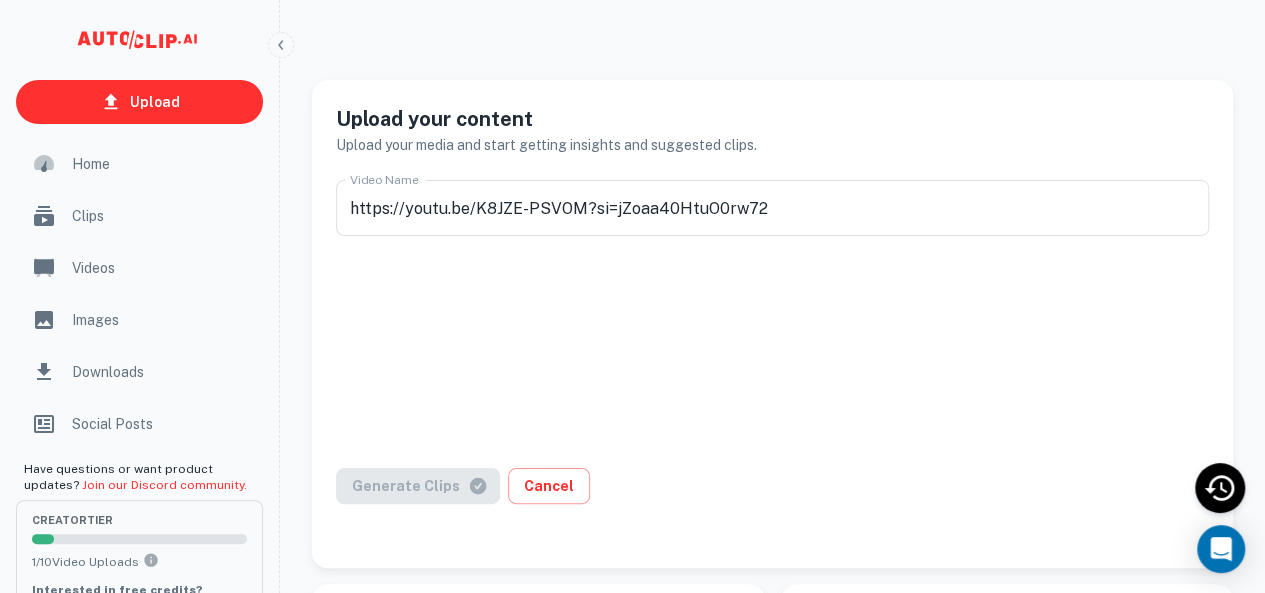 drag, startPoint x: 807, startPoint y: 380, endPoint x: 786, endPoint y: 363, distance: 27.018513 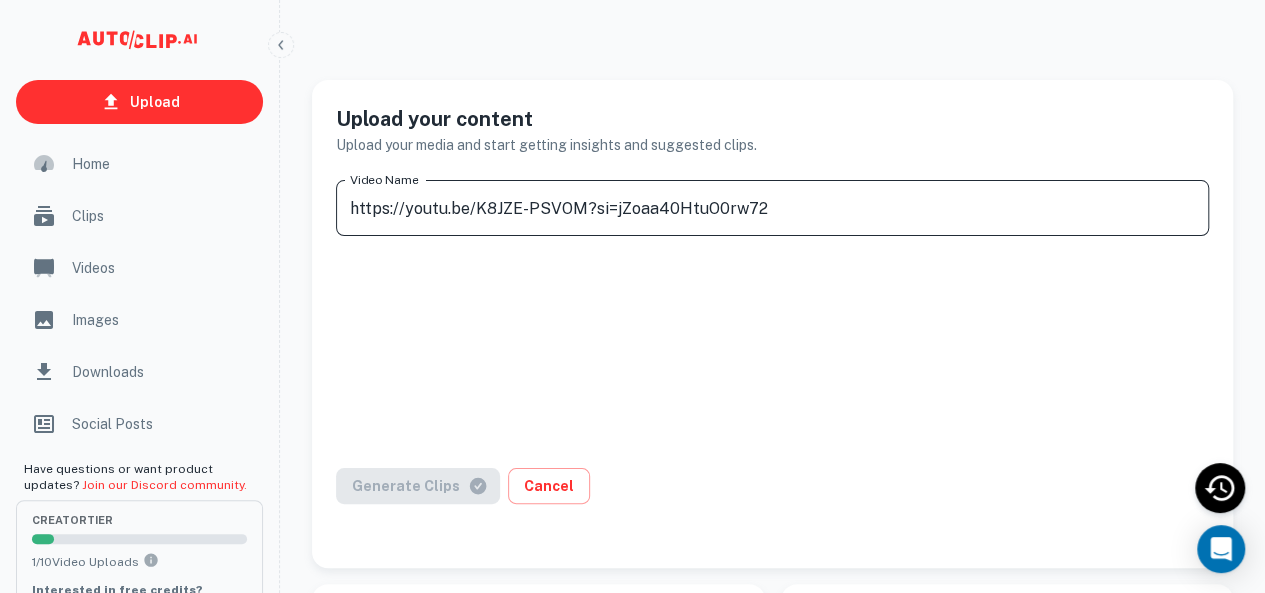 click on "https://youtu.be/K8JZE-PSVOM?si=jZoaa40HtuO0rw72" at bounding box center (772, 208) 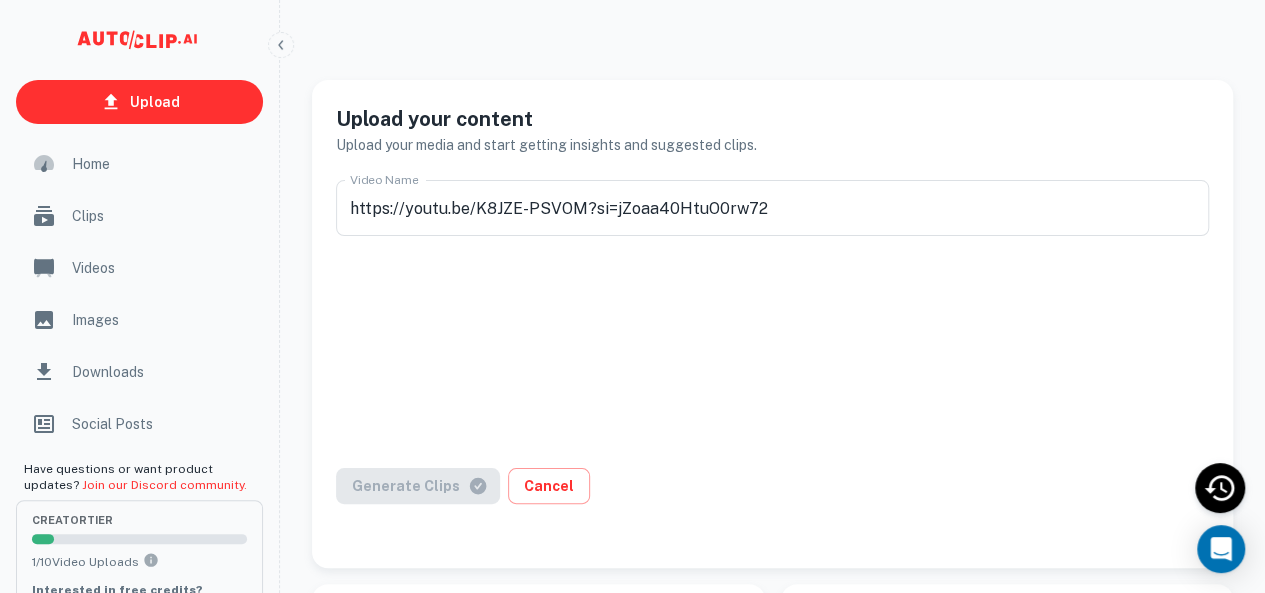 click at bounding box center (772, 352) 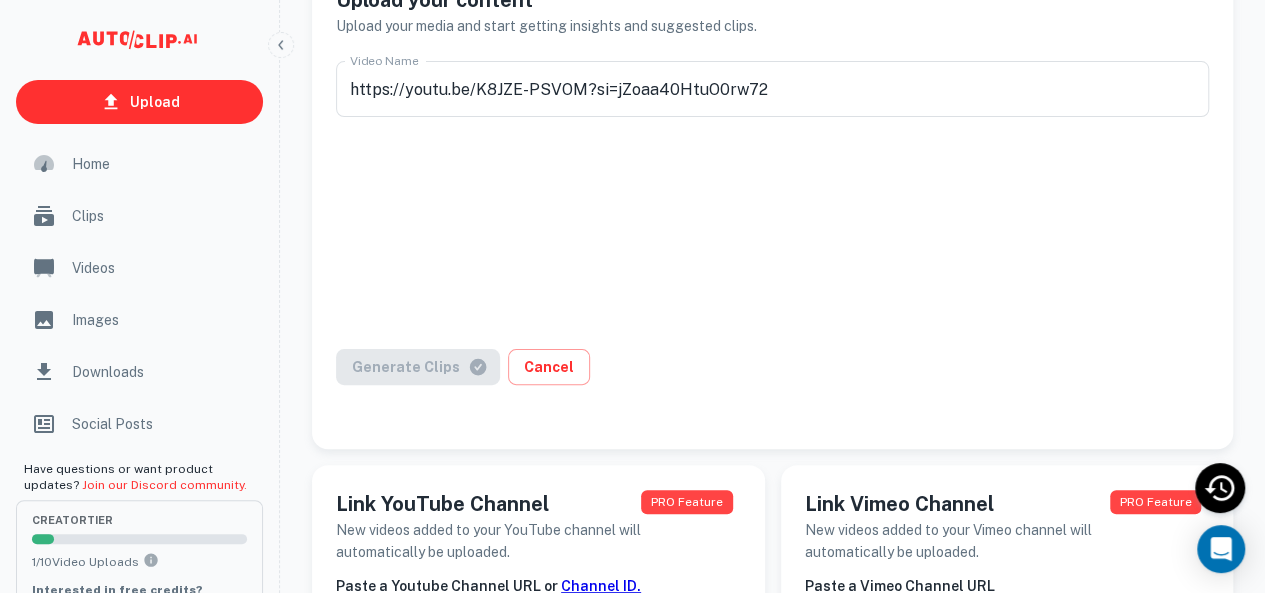 scroll, scrollTop: 100, scrollLeft: 0, axis: vertical 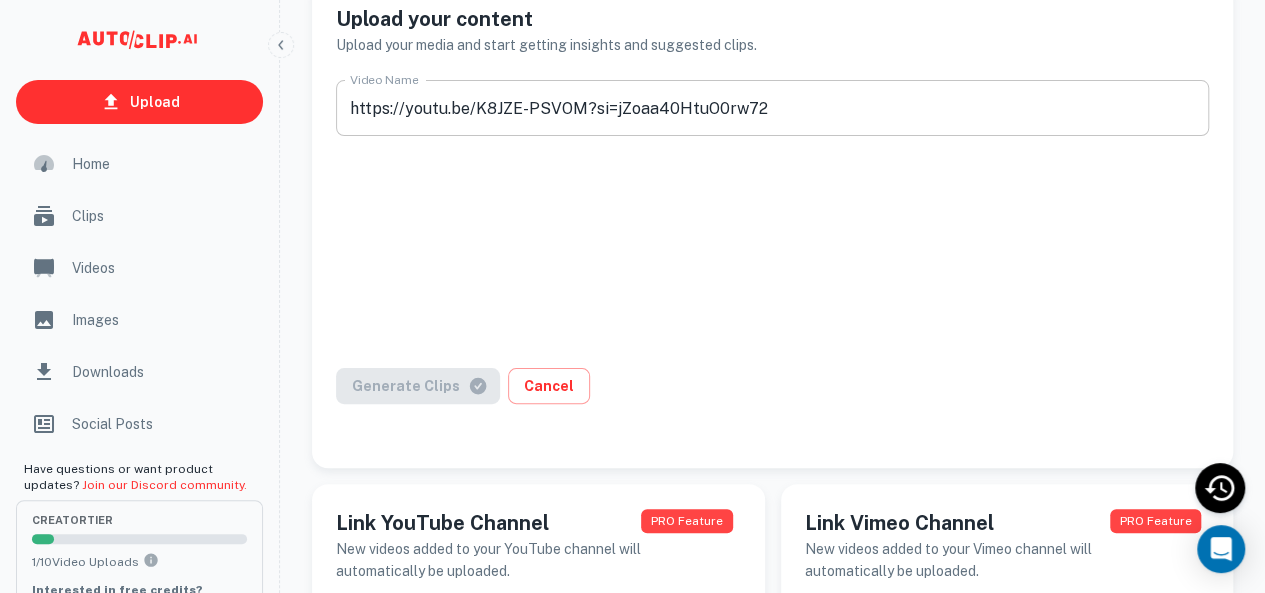 click on "https://youtu.be/K8JZE-PSVOM?si=jZoaa40HtuO0rw72" at bounding box center [772, 108] 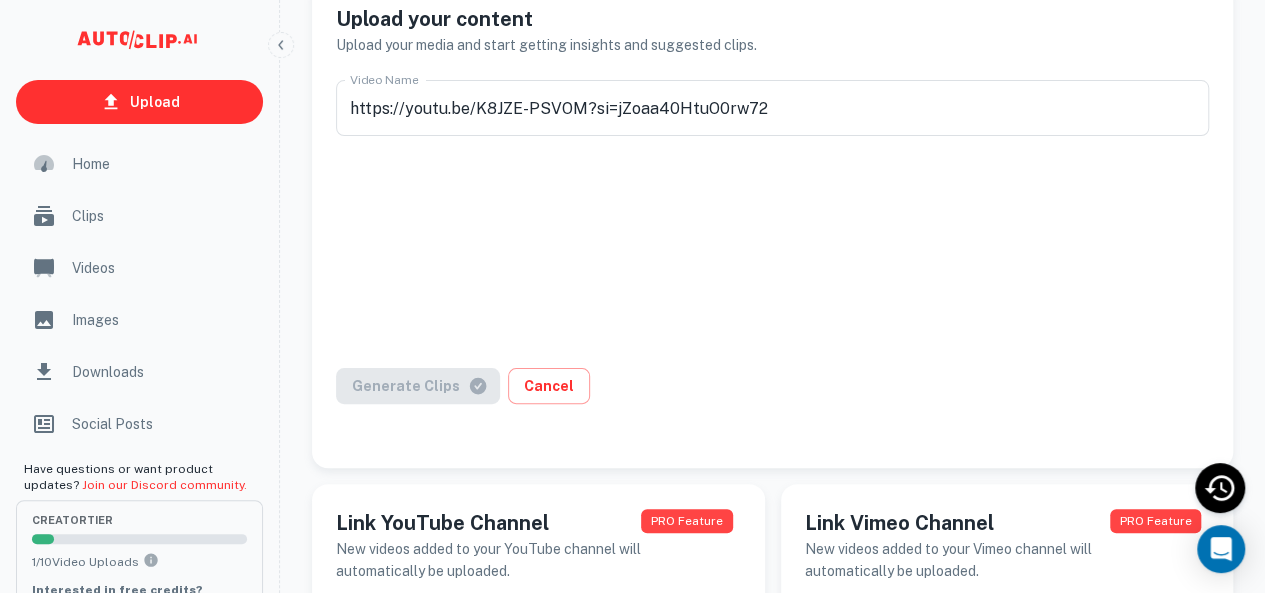 click at bounding box center [772, 252] 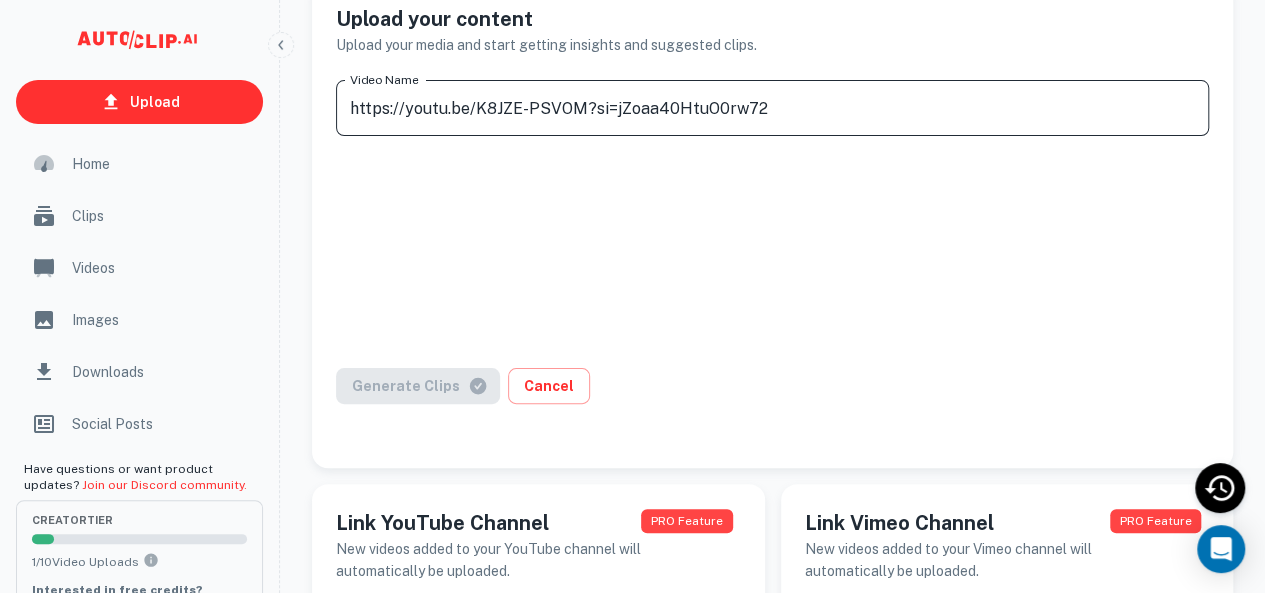 drag, startPoint x: 770, startPoint y: 107, endPoint x: 292, endPoint y: 76, distance: 479.00418 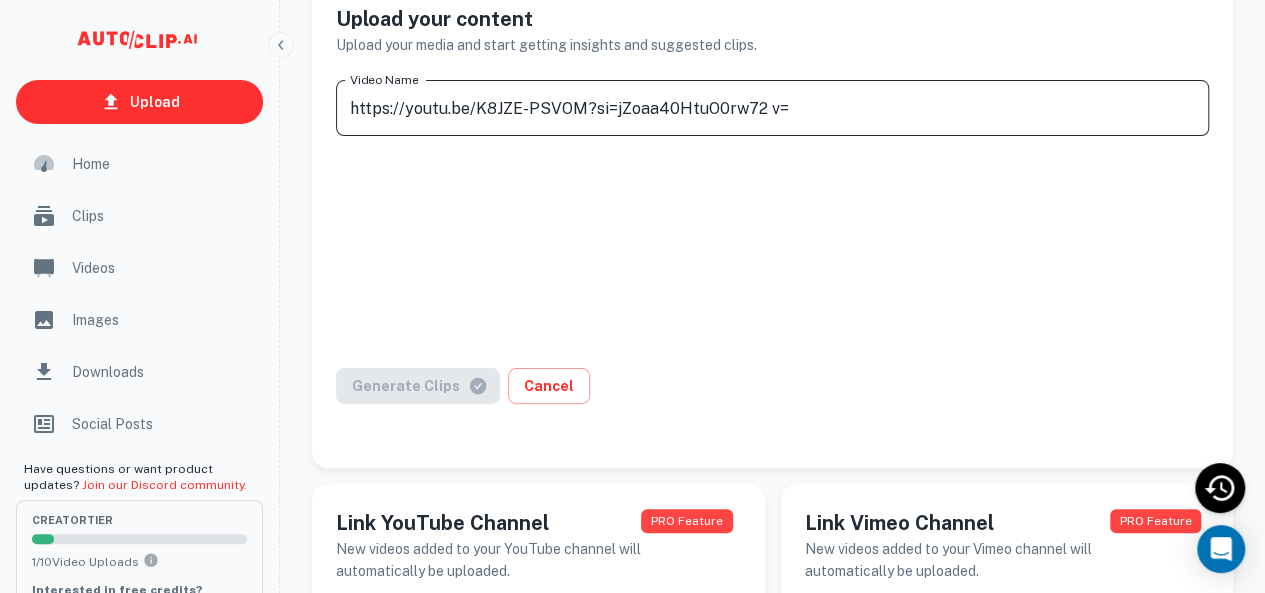 drag, startPoint x: 754, startPoint y: 96, endPoint x: 532, endPoint y: 107, distance: 222.27235 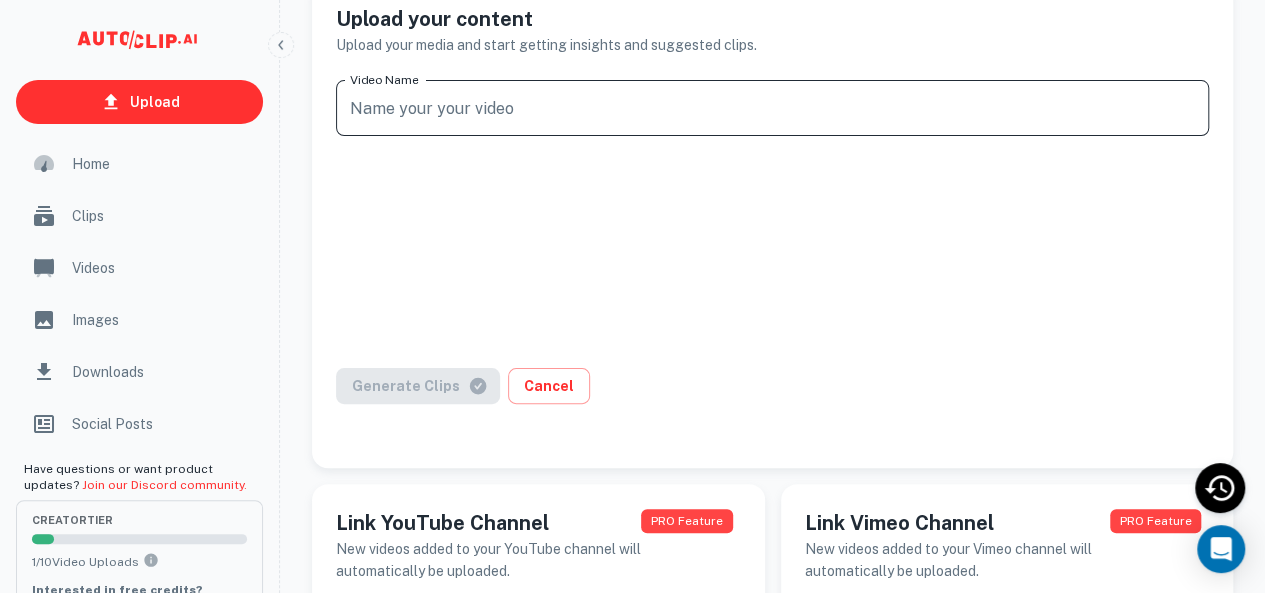 paste on "https://youtu.be/K8JZE-PSVOM?si=jZoaa40HtuO0rw72" 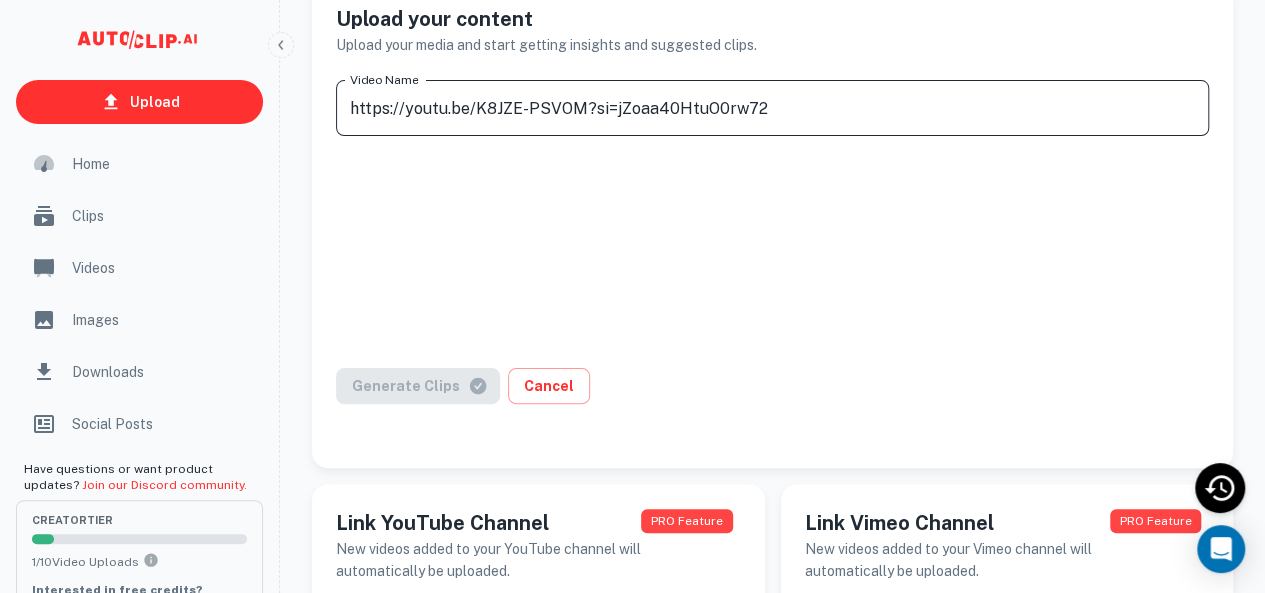 type on "https://youtu.be/K8JZE-PSVOM?si=jZoaa40HtuO0rw72" 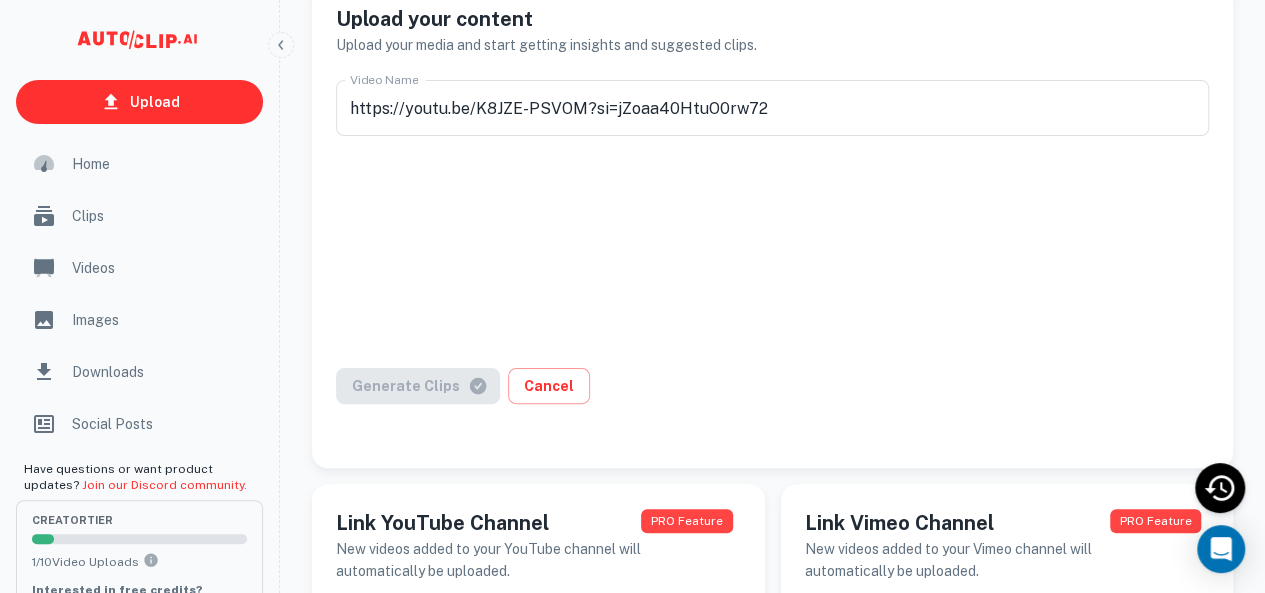 drag, startPoint x: 677, startPoint y: 383, endPoint x: 555, endPoint y: 399, distance: 123.04471 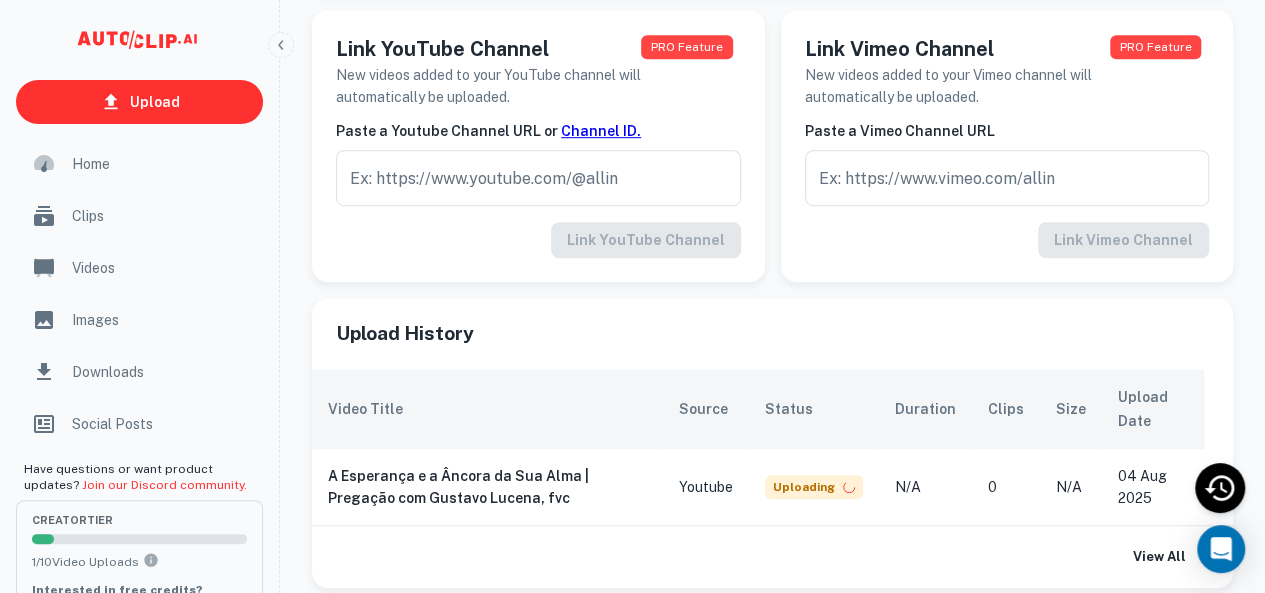 scroll, scrollTop: 664, scrollLeft: 0, axis: vertical 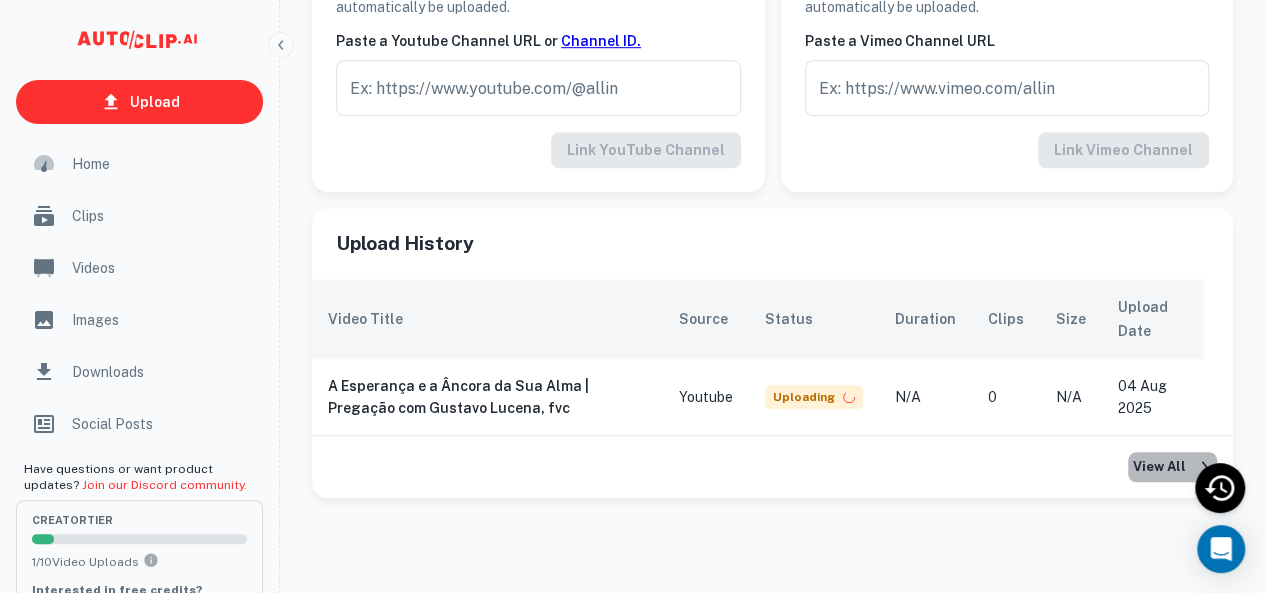 click on "View All" at bounding box center [1172, 467] 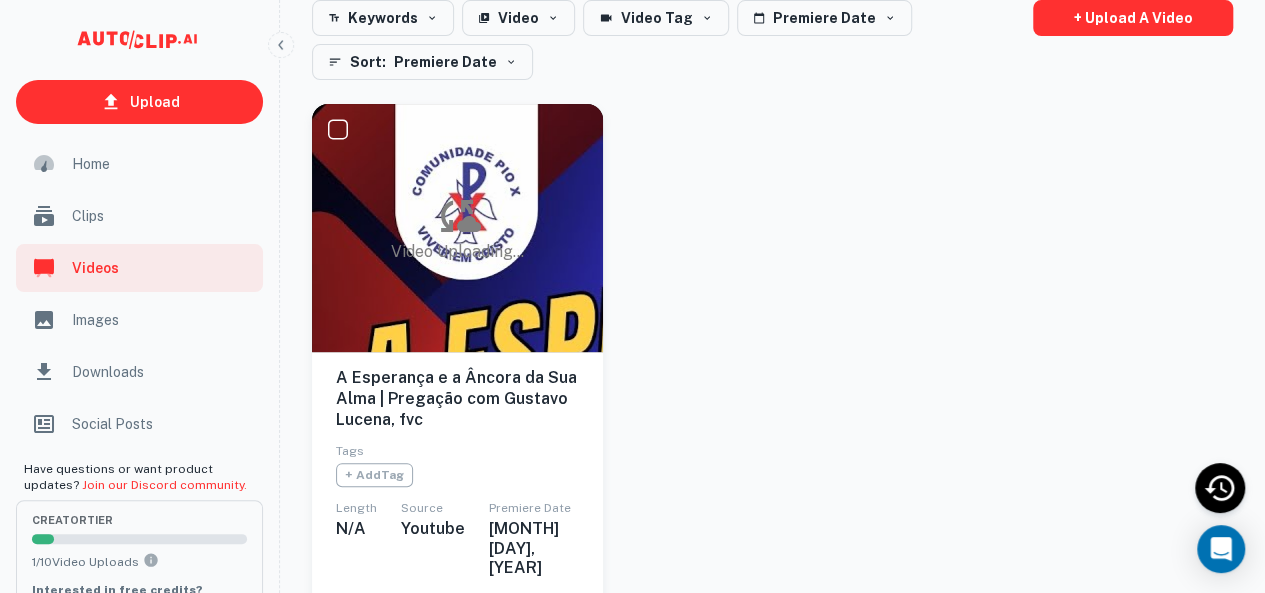 scroll, scrollTop: 0, scrollLeft: 0, axis: both 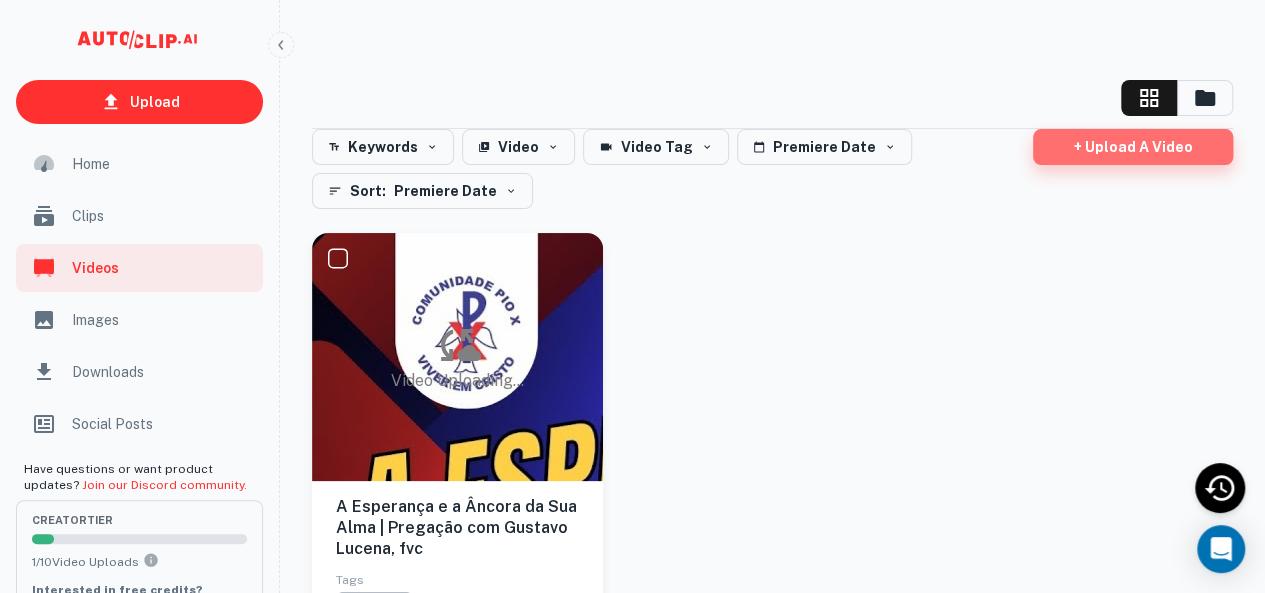 click on "+ Upload a video" at bounding box center [1133, 147] 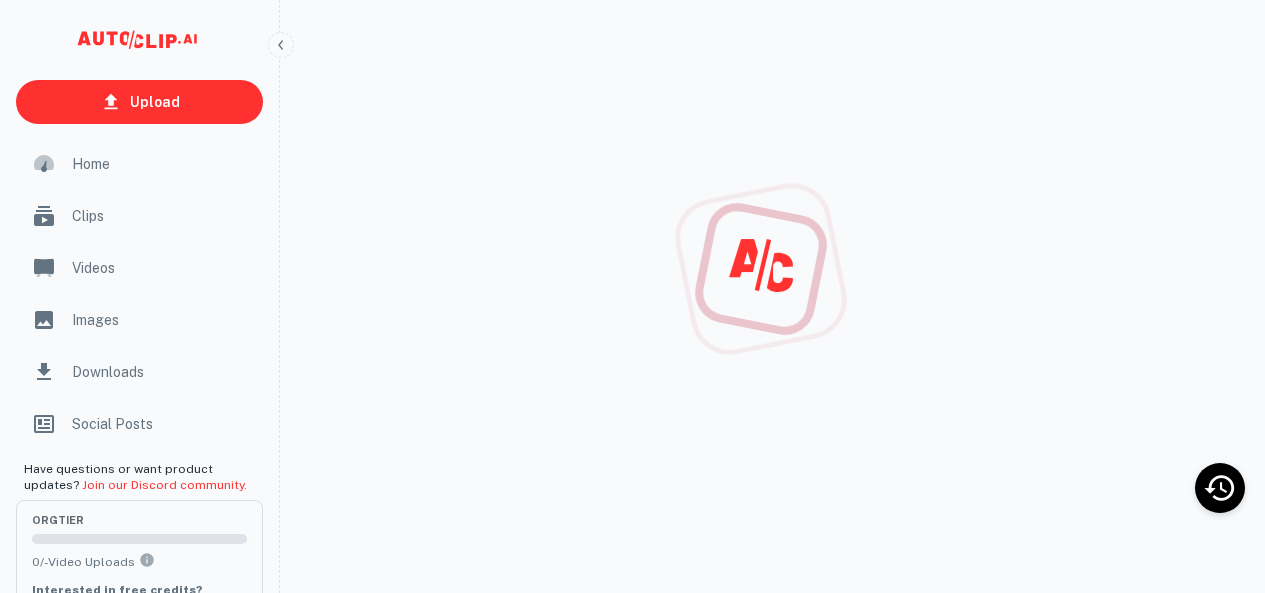 scroll, scrollTop: 0, scrollLeft: 0, axis: both 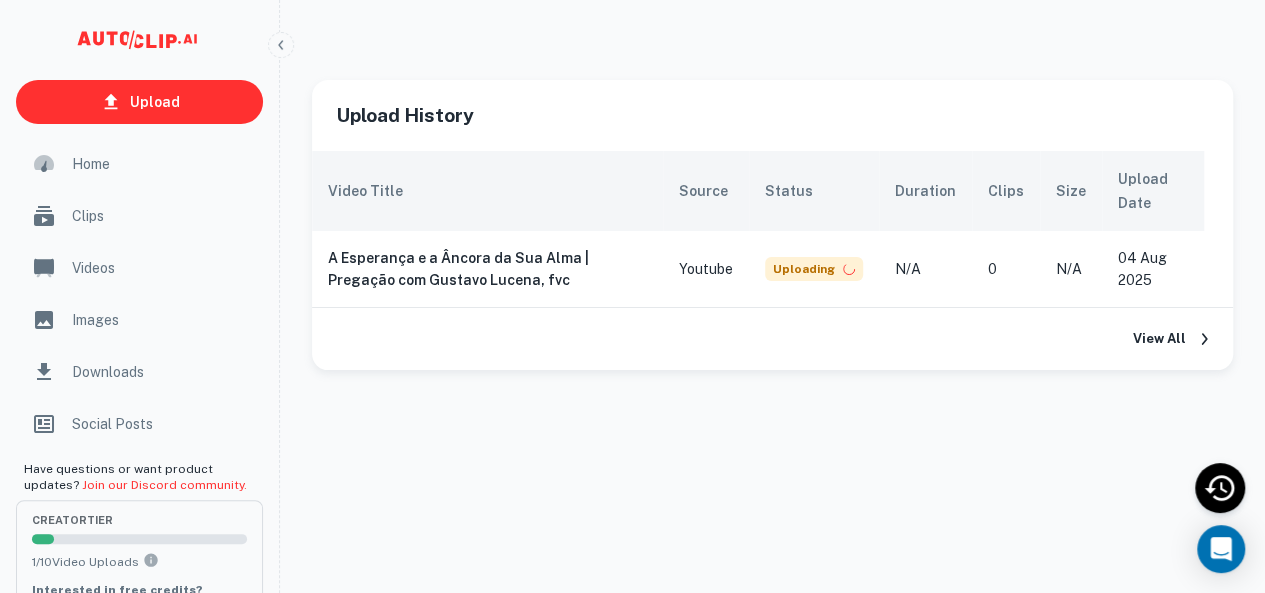 click at bounding box center (281, 45) 